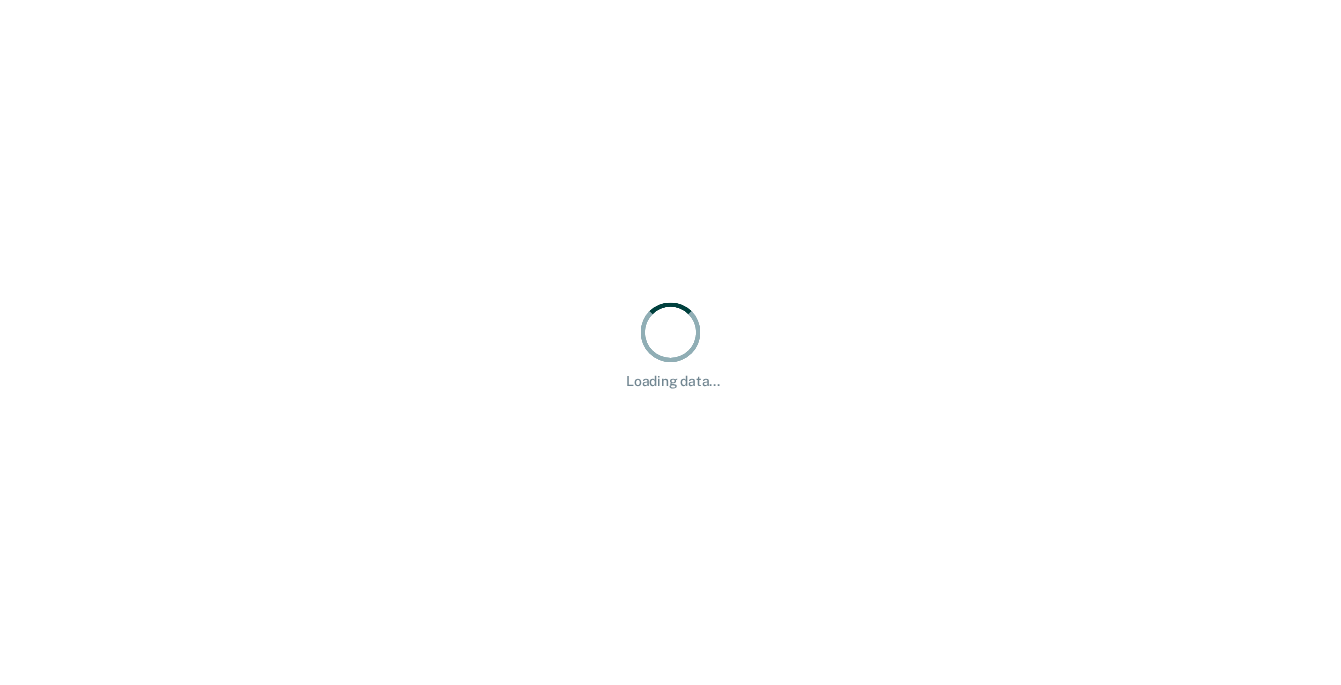 scroll, scrollTop: 0, scrollLeft: 0, axis: both 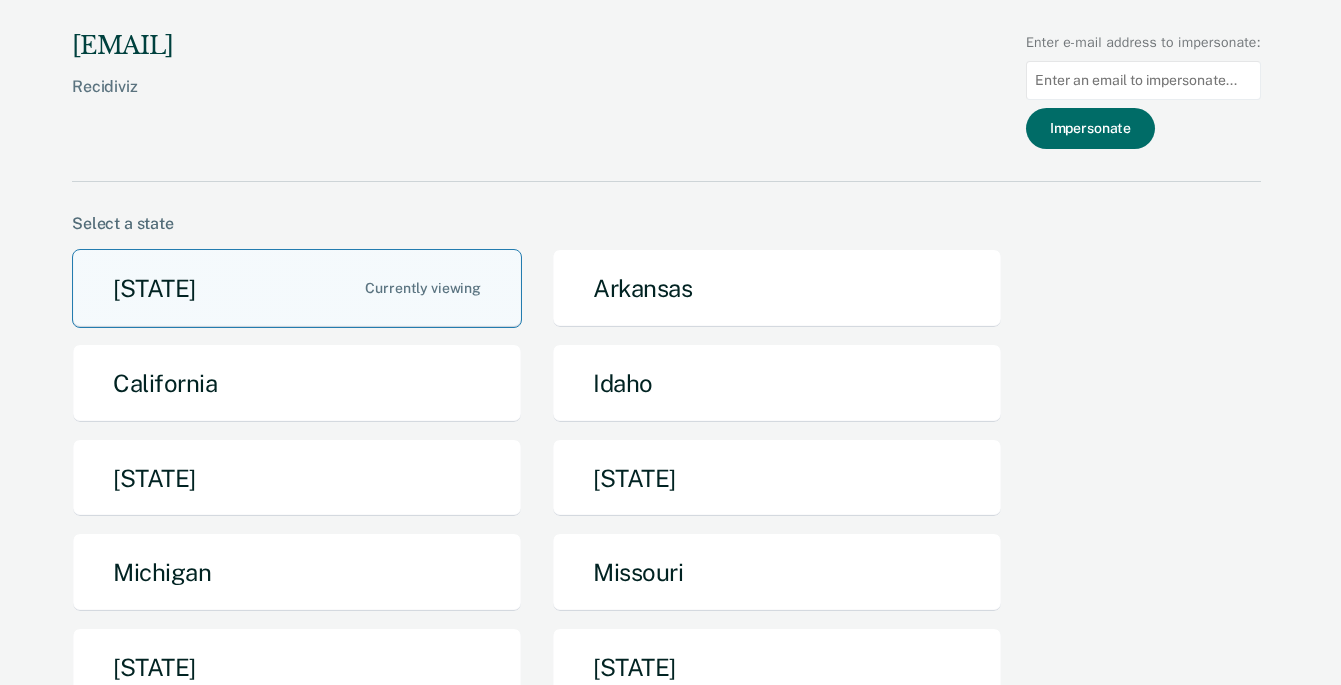 click on "[STATE]" at bounding box center [297, 288] 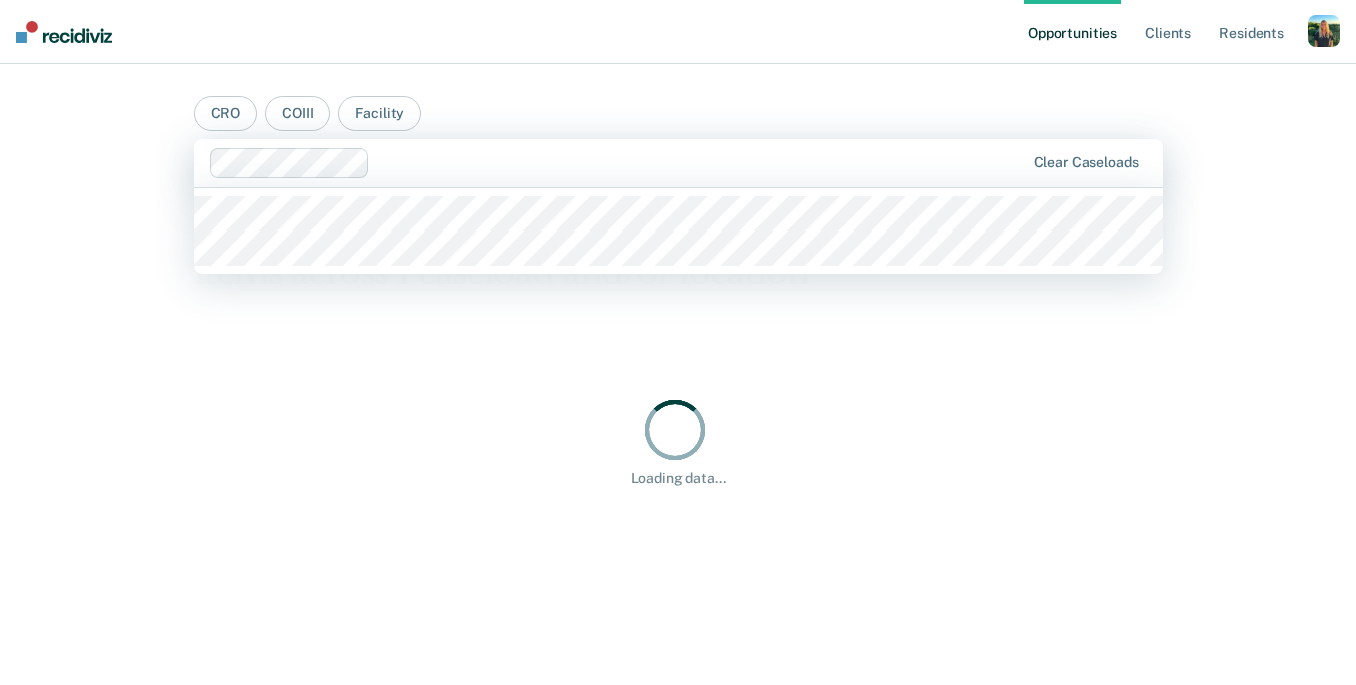 click at bounding box center (700, 162) 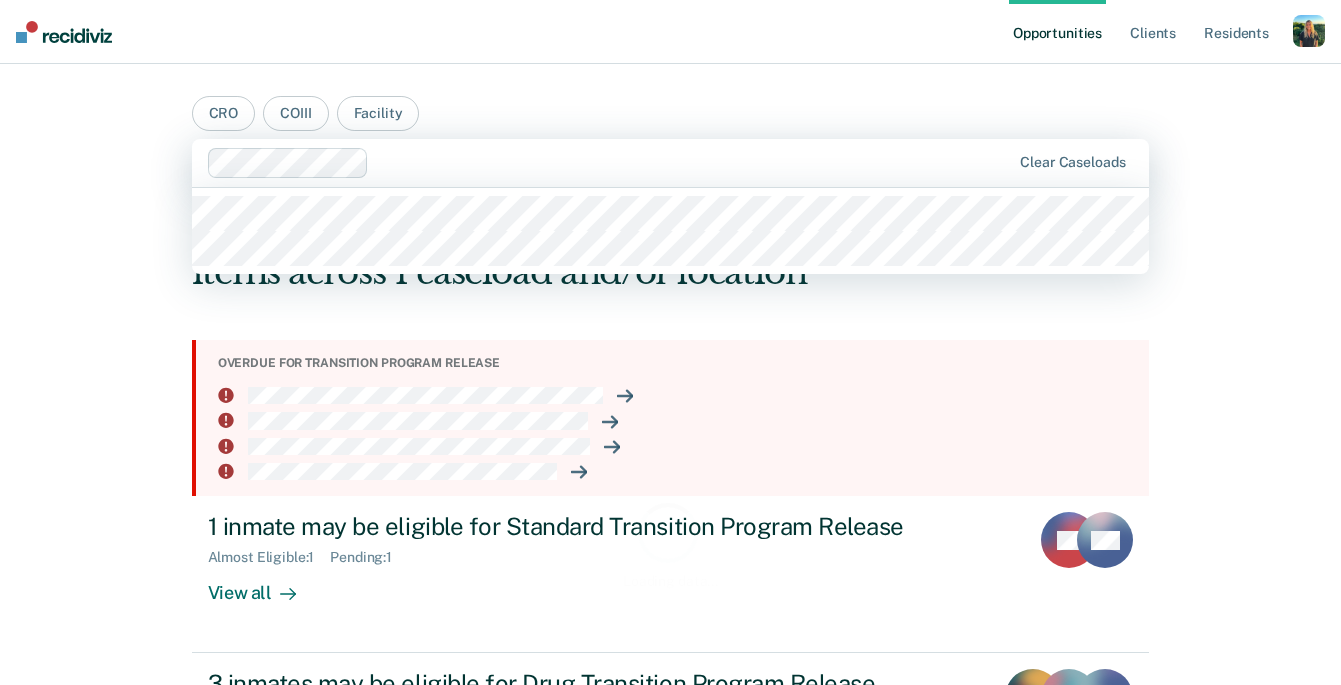 click on "Opportunities Client s Resident s Profile How it works Log Out CRO COIII Facility [FIRST] [LAST], 2 of 2. 2 results available. Use Up and Down to choose options, press Enter to select the currently focused option, press Escape to exit the menu, press Tab to select the option and exit the menu. Clear caseloads Loading data... Loading data... Hi, [FIRST]. We’ve found some outstanding items across 1 caseload and/or location Overdue for transition program release 1 inmate may be eligible for Standard Transition Program Release Almost Eligible : 1 Pending : 1 View all ES MR 3 inmates may be eligible for Drug Transition Program Release Fast Trackers : 1 Eligible Now : 1 Almost Eligible : 1 View all CG RB LG" at bounding box center [670, 445] 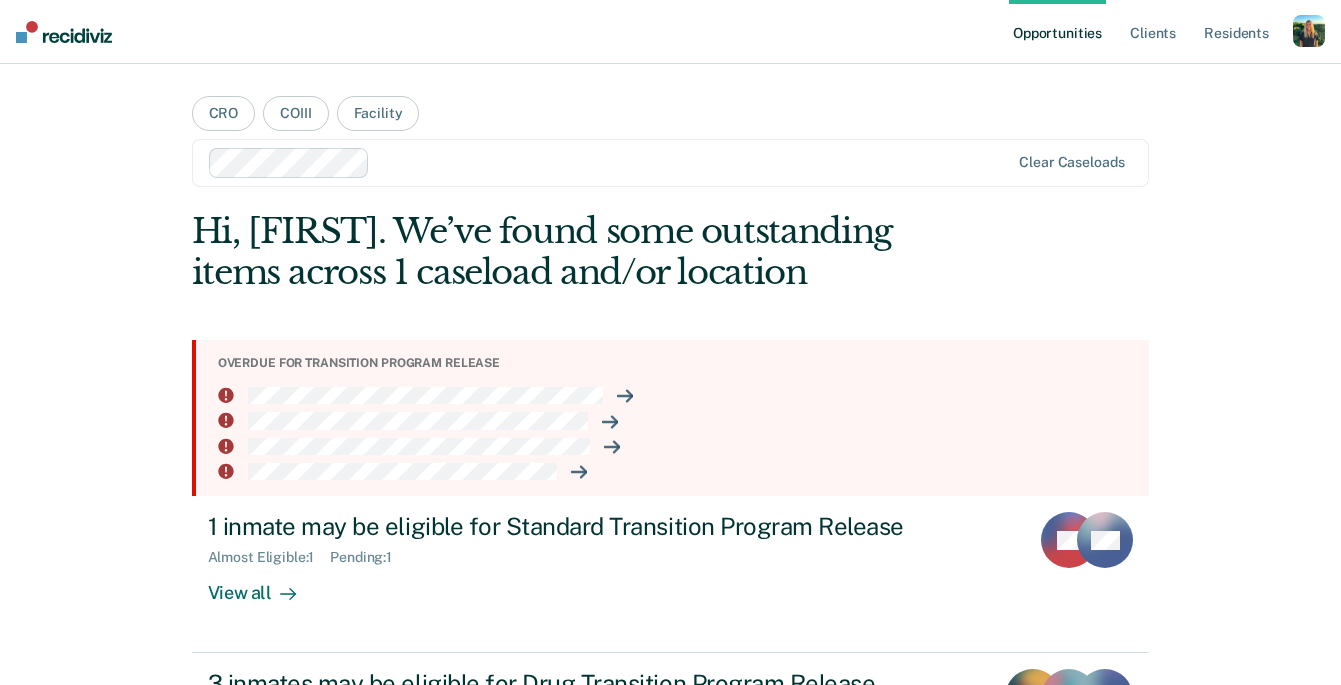 scroll, scrollTop: 206, scrollLeft: 0, axis: vertical 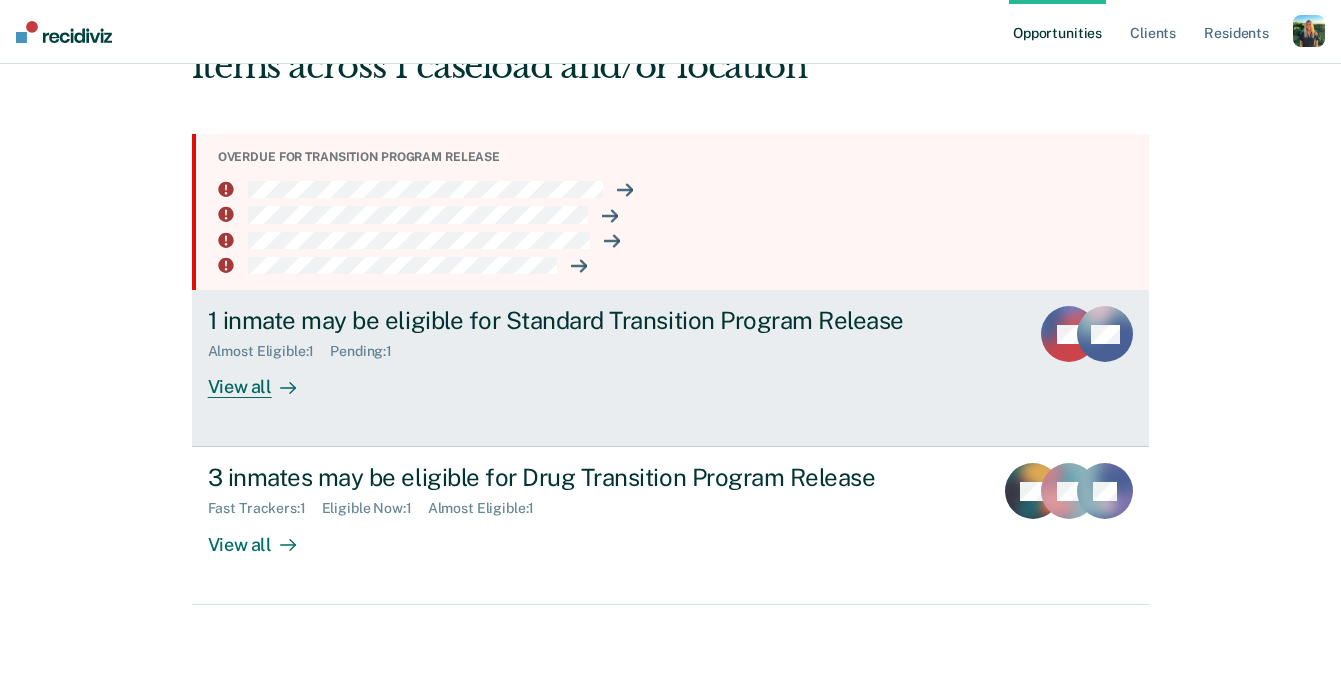 click at bounding box center (288, 388) 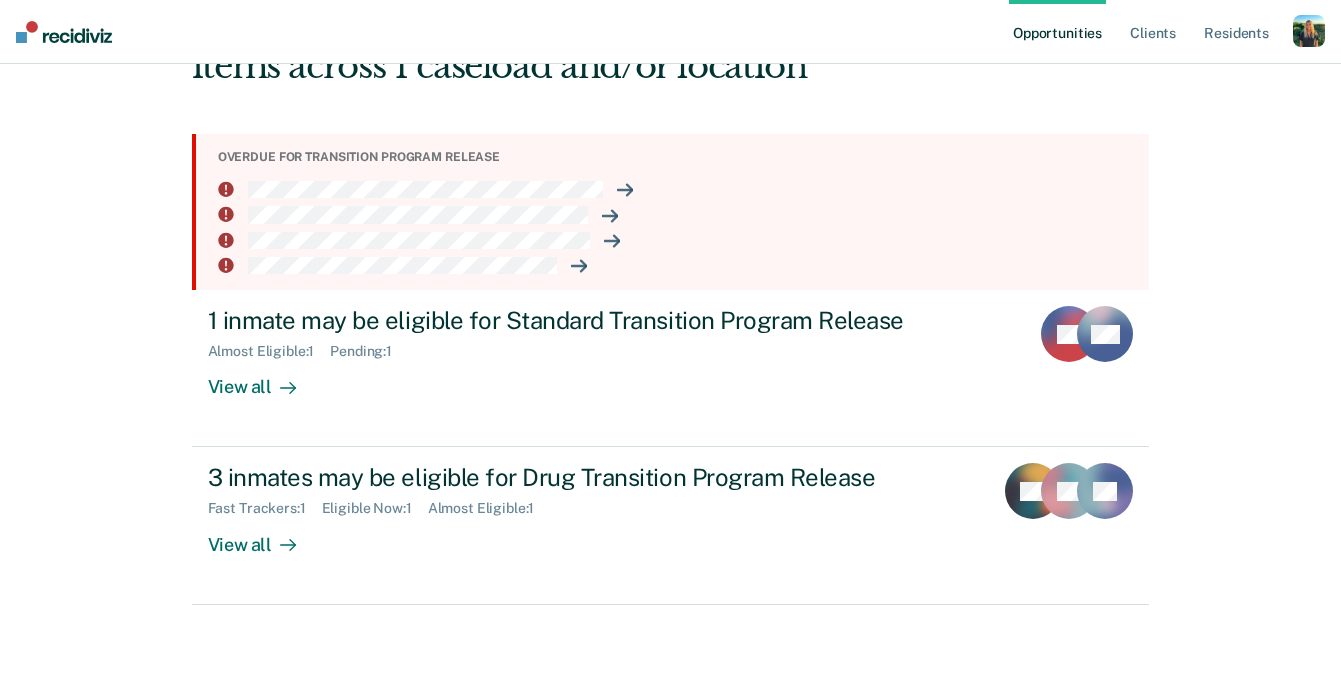 scroll, scrollTop: 0, scrollLeft: 0, axis: both 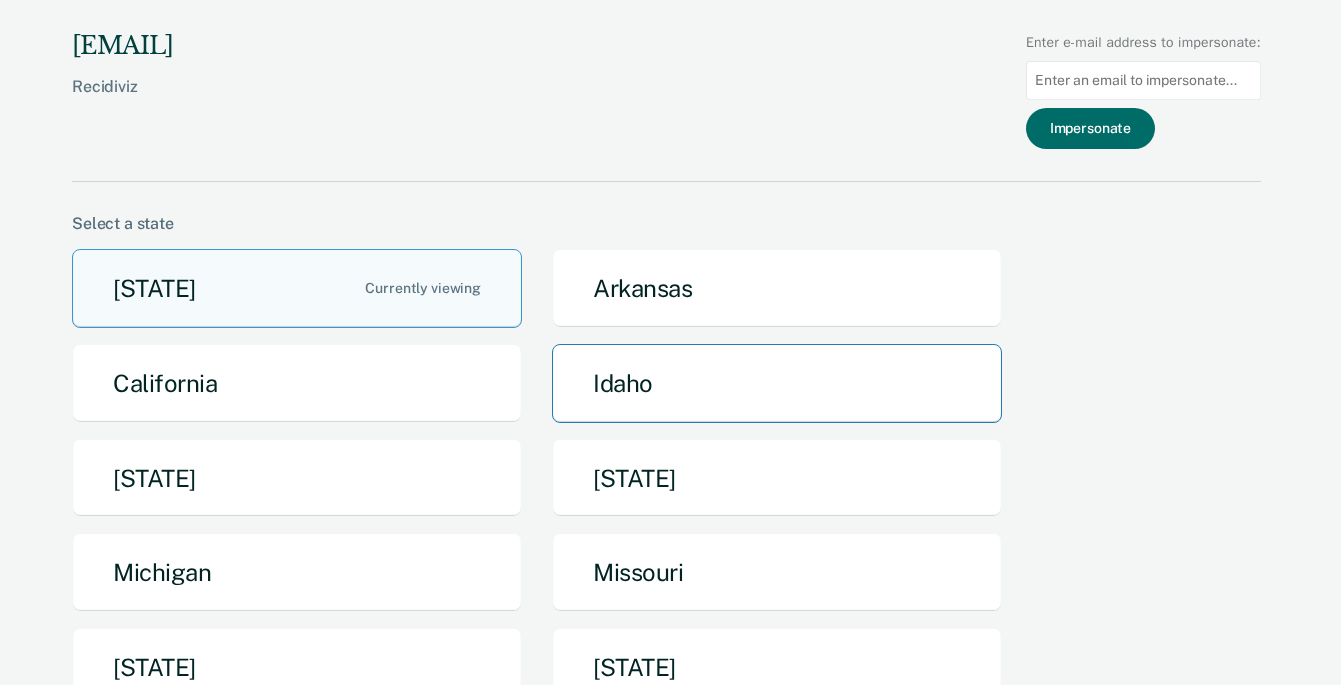 click on "Idaho" at bounding box center (777, 383) 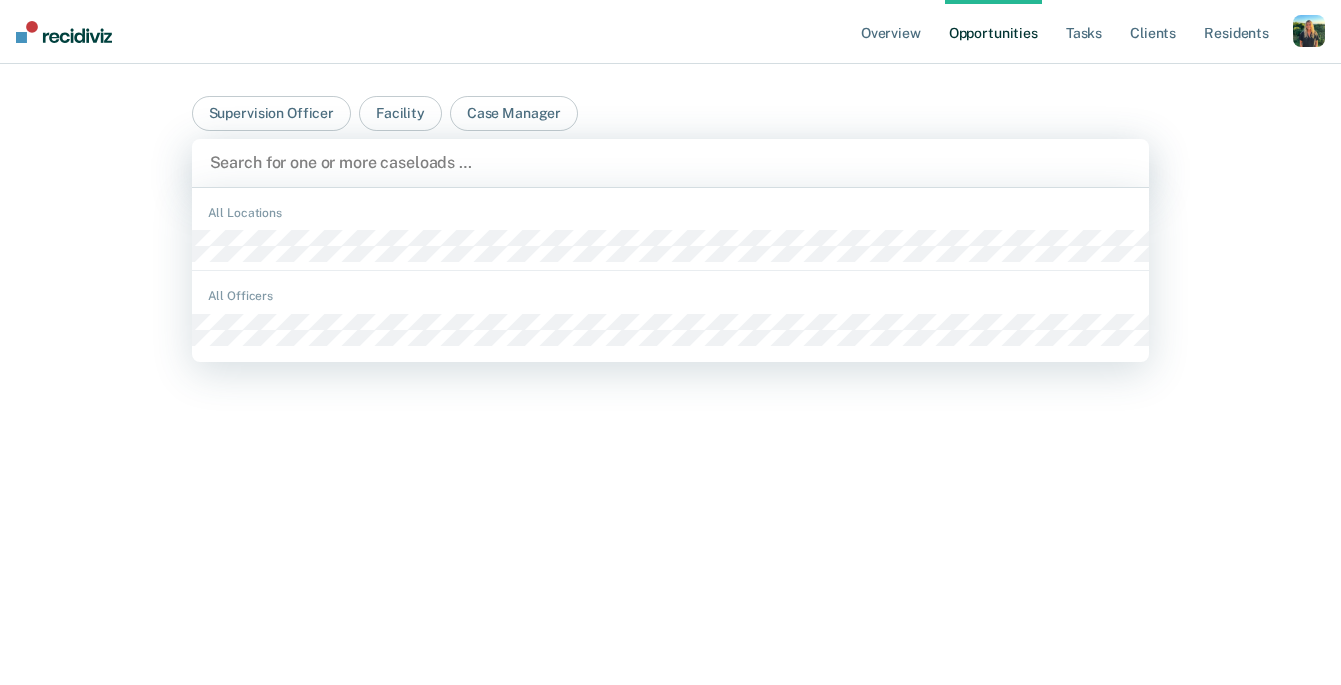 click at bounding box center [671, 162] 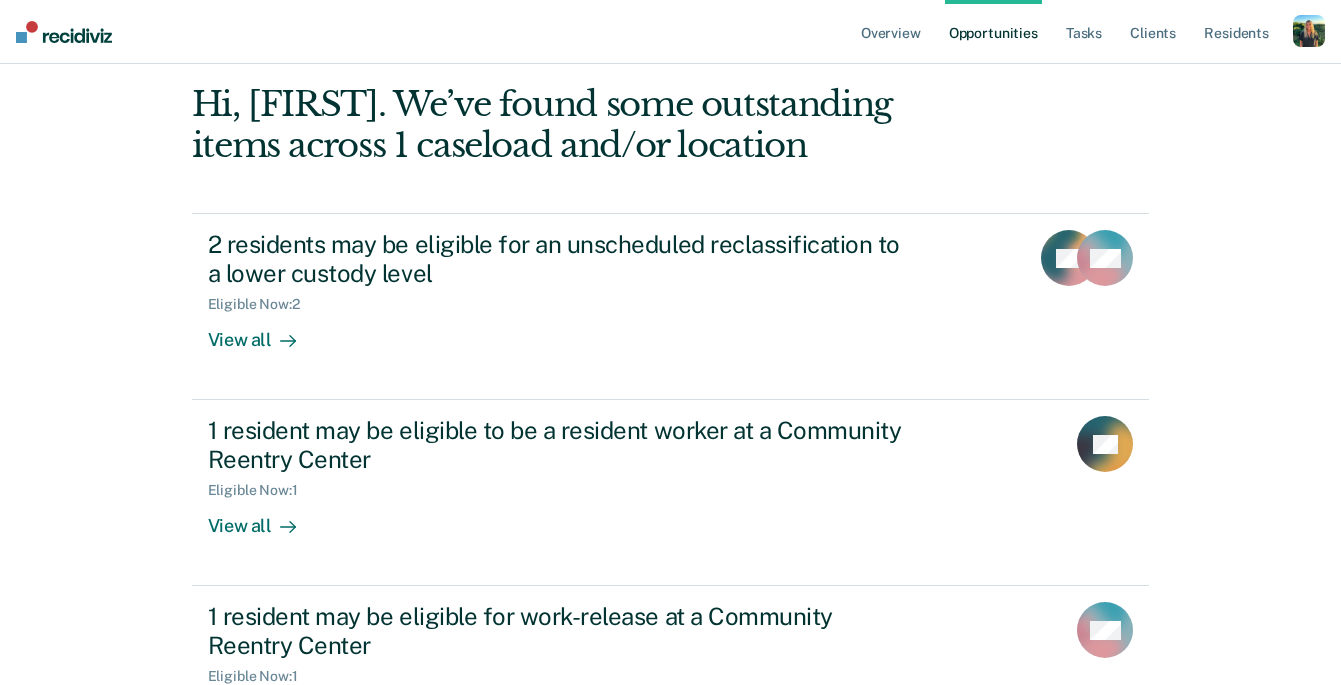 scroll, scrollTop: 130, scrollLeft: 0, axis: vertical 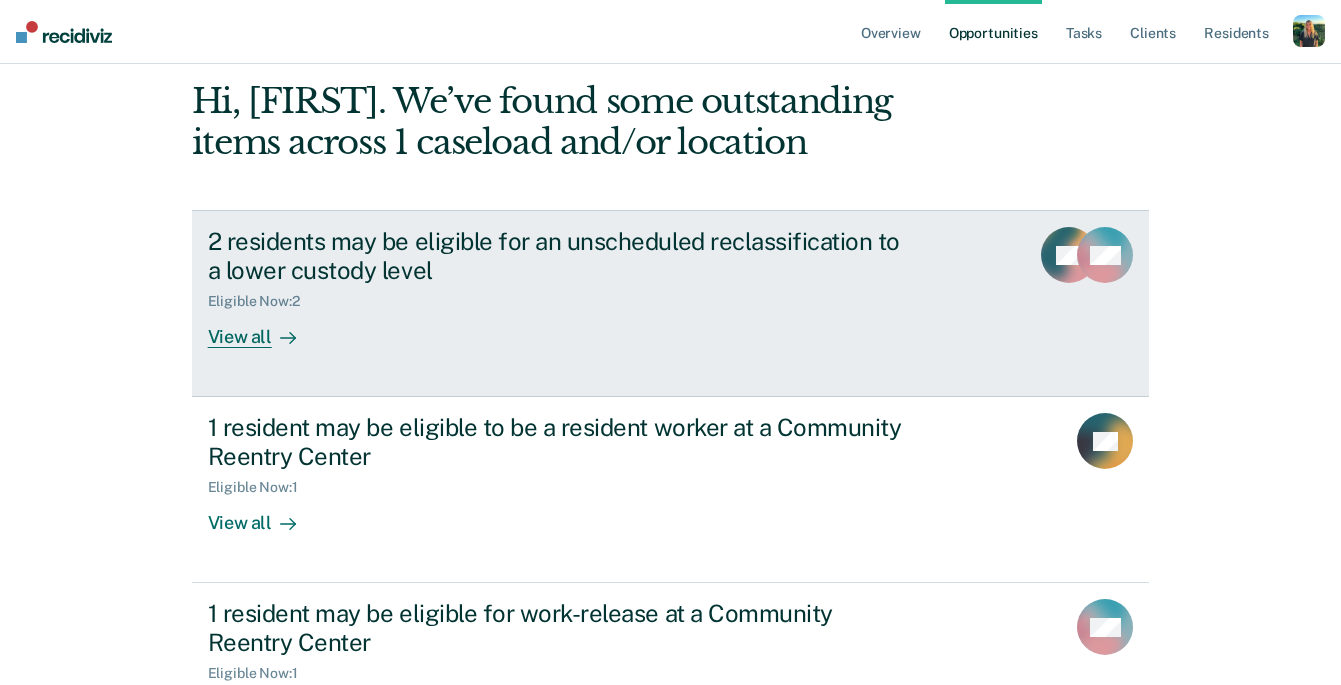 click at bounding box center [284, 337] 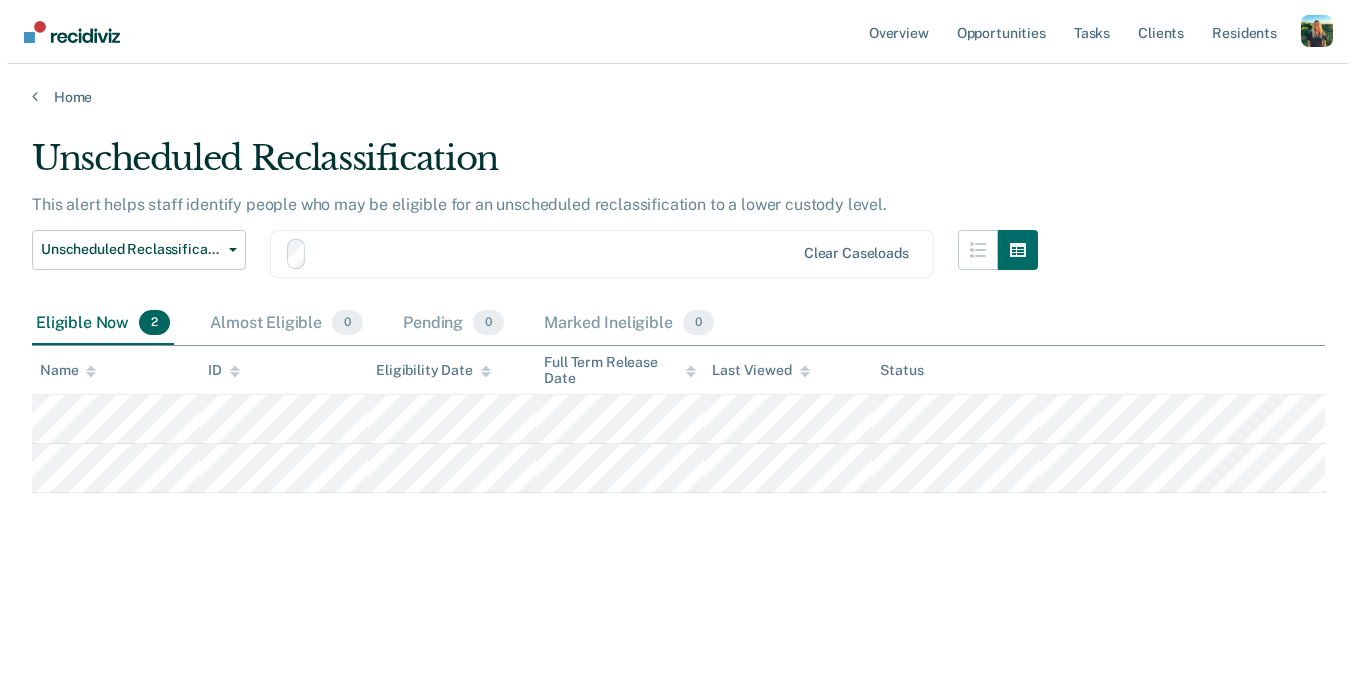 scroll, scrollTop: 0, scrollLeft: 0, axis: both 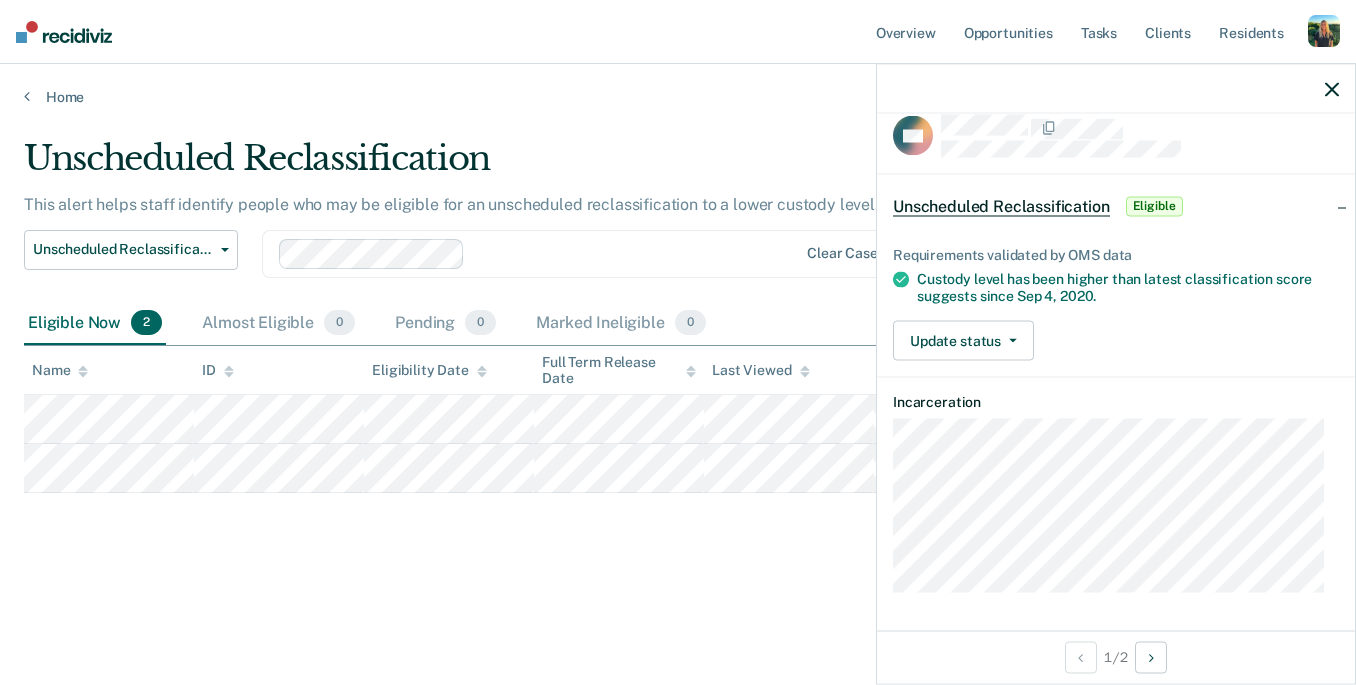 click on "Unscheduled Reclassification This alert helps staff identify people who may be eligible for an unscheduled reclassification to a lower custody level. Unscheduled Reclassification Unscheduled Reclassification Expanded Community Reentry Centers Resident worker at Community Reentry Centers Work-release at Community Reentry Centers Clear caseloads Eligible Now 2 Almost Eligible 0 Pending 0 Marked Ineligible 0 To pick up a draggable item, press the space bar. While dragging, use the arrow keys to move the item. Press space again to drop the item in its new position, or press escape to cancel. Name ID Eligibility Date Full Term Release Date Last Viewed Status" at bounding box center (678, 368) 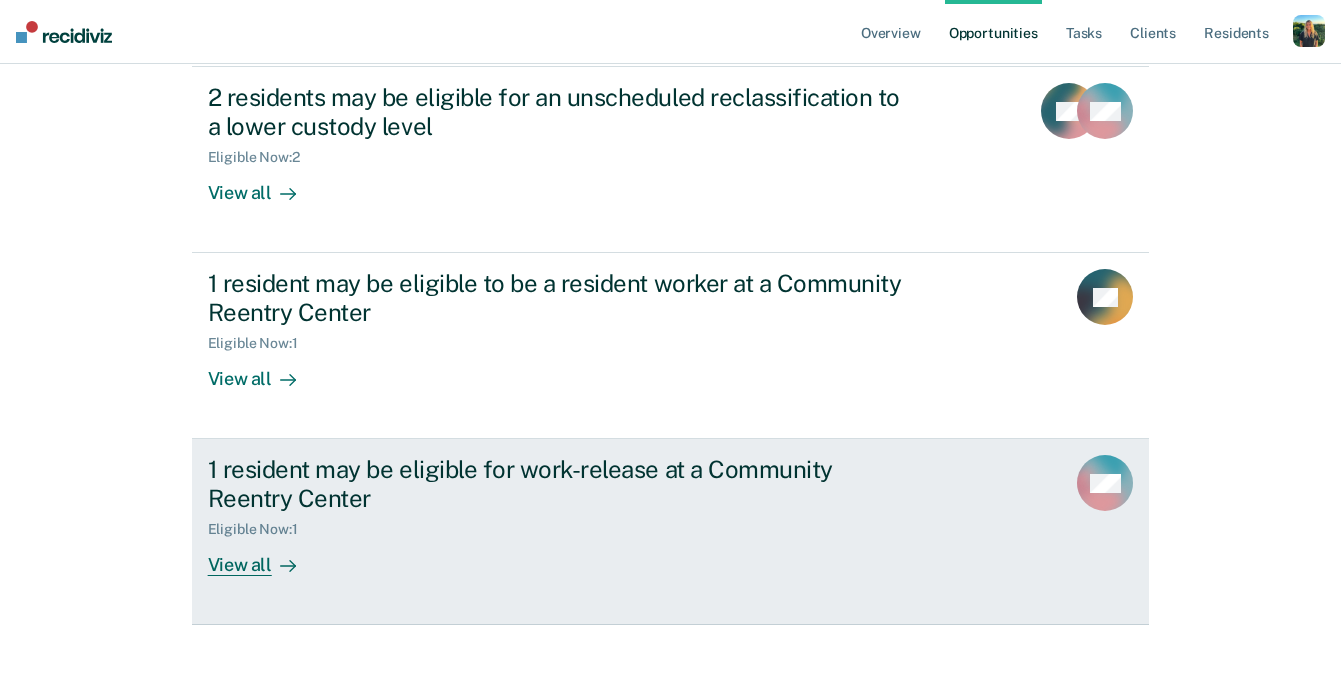 scroll, scrollTop: 294, scrollLeft: 0, axis: vertical 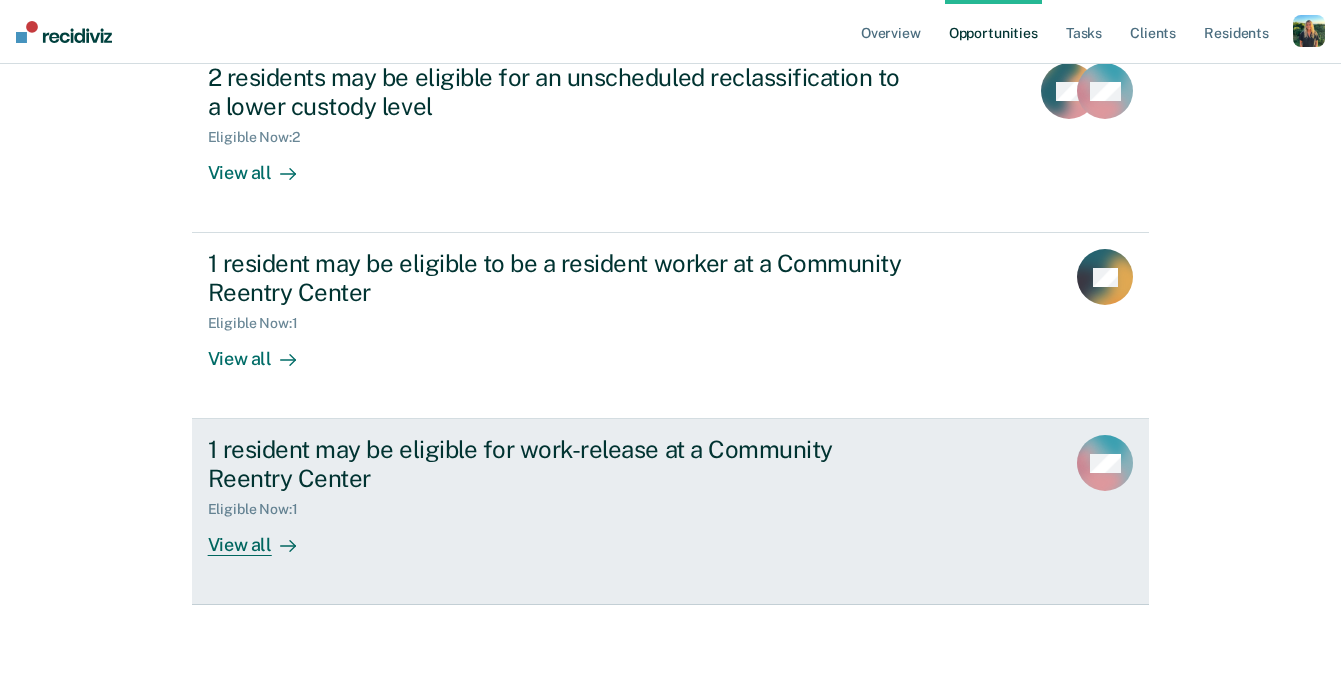 click on "1 resident may be eligible for work-release at a Community Reentry Center" at bounding box center [559, 464] 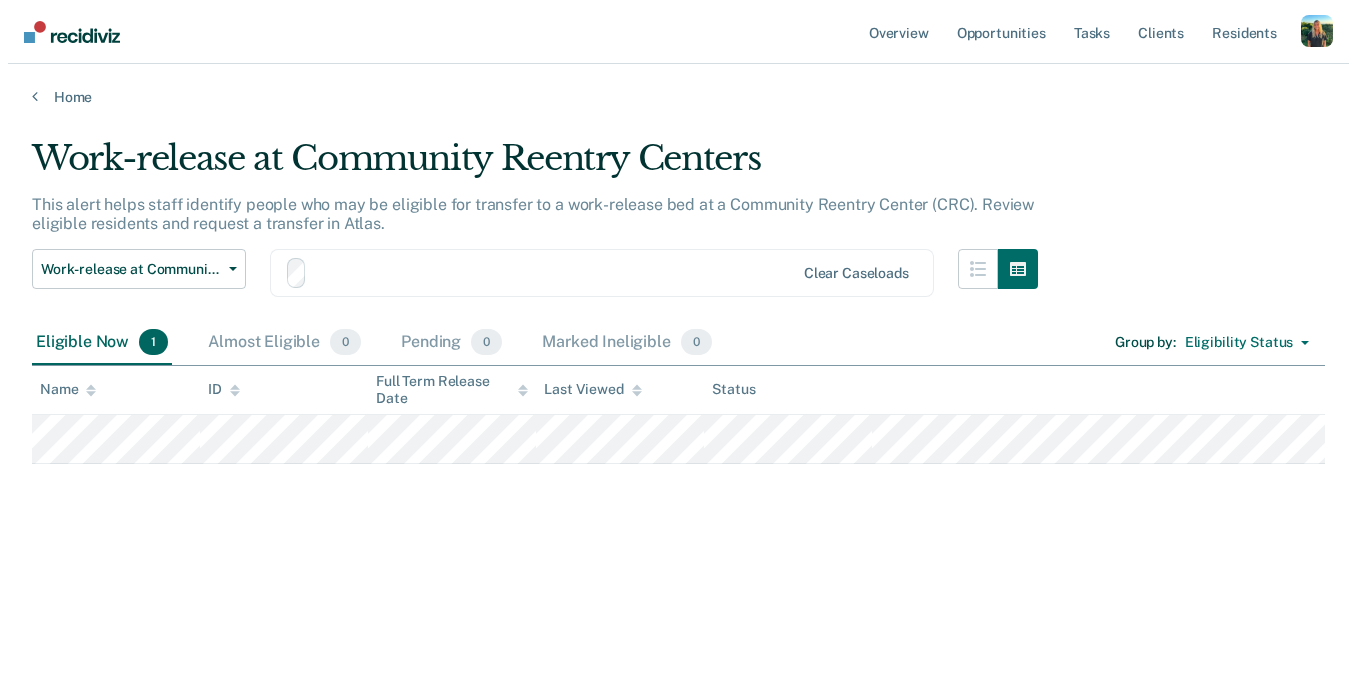 scroll, scrollTop: 0, scrollLeft: 0, axis: both 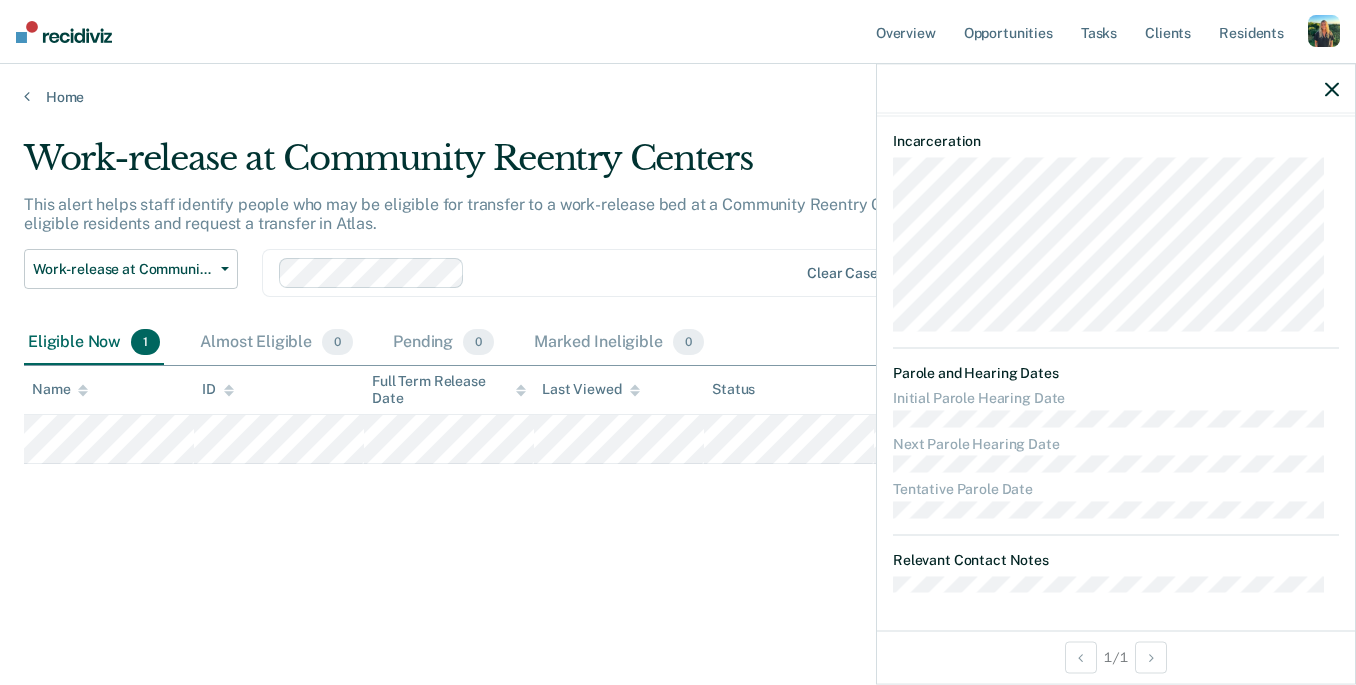 click on "Work-release at Community Reentry Centers This alert helps staff identify people who may be eligible for transfer to a work-release bed at a Community Reentry Center (CRC). Review eligible residents and request a transfer in Atlas. Work-release at Community Reentry Centers Unscheduled Reclassification Expanded Community Reentry Centers Resident worker at Community Reentry Centers Work-release at Community Reentry Centers Clear caseloads Eligible Now 1 Almost Eligible 0 Pending 0 Marked Ineligible 0 Group by : Eligibility Status Eligibility Status Gender Gender - Transgender Only To pick up a draggable item, press the space bar. While dragging, use the arrow keys to move the item. Press space again to drop the item in its new position, or press escape to cancel. Name ID Full Term Release Date Last Viewed Status" at bounding box center [678, 368] 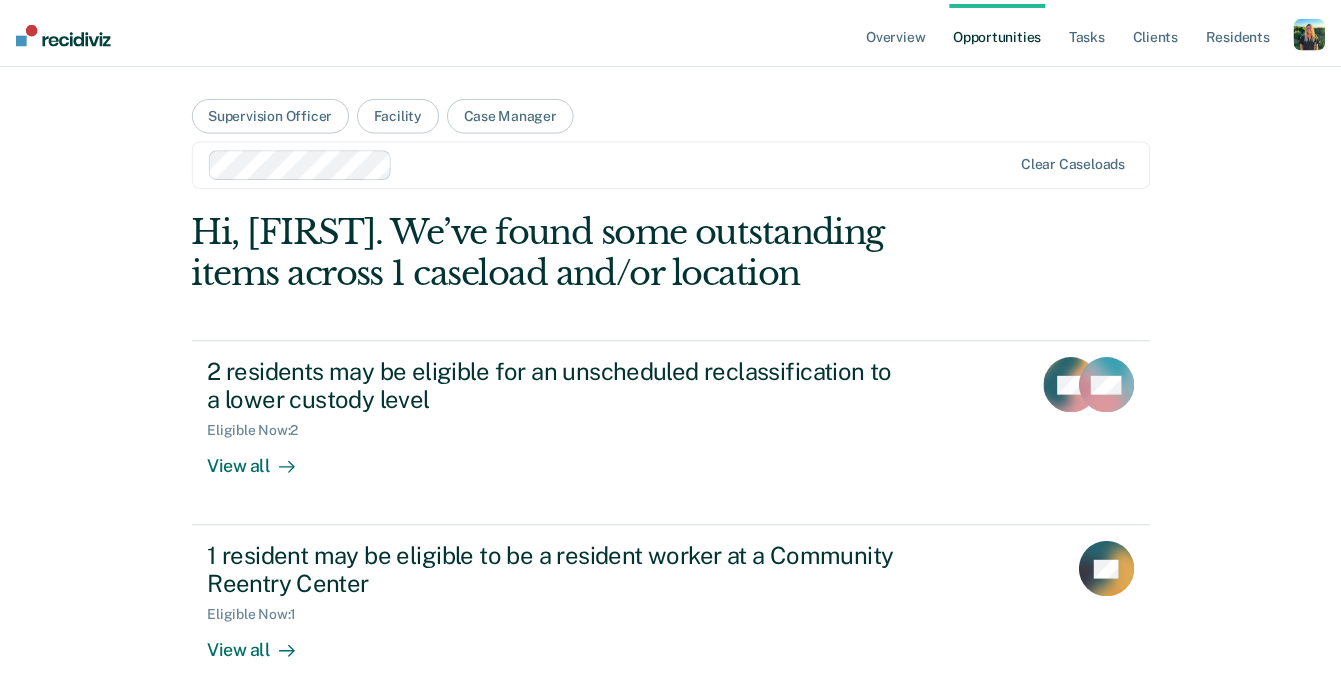 scroll, scrollTop: 294, scrollLeft: 0, axis: vertical 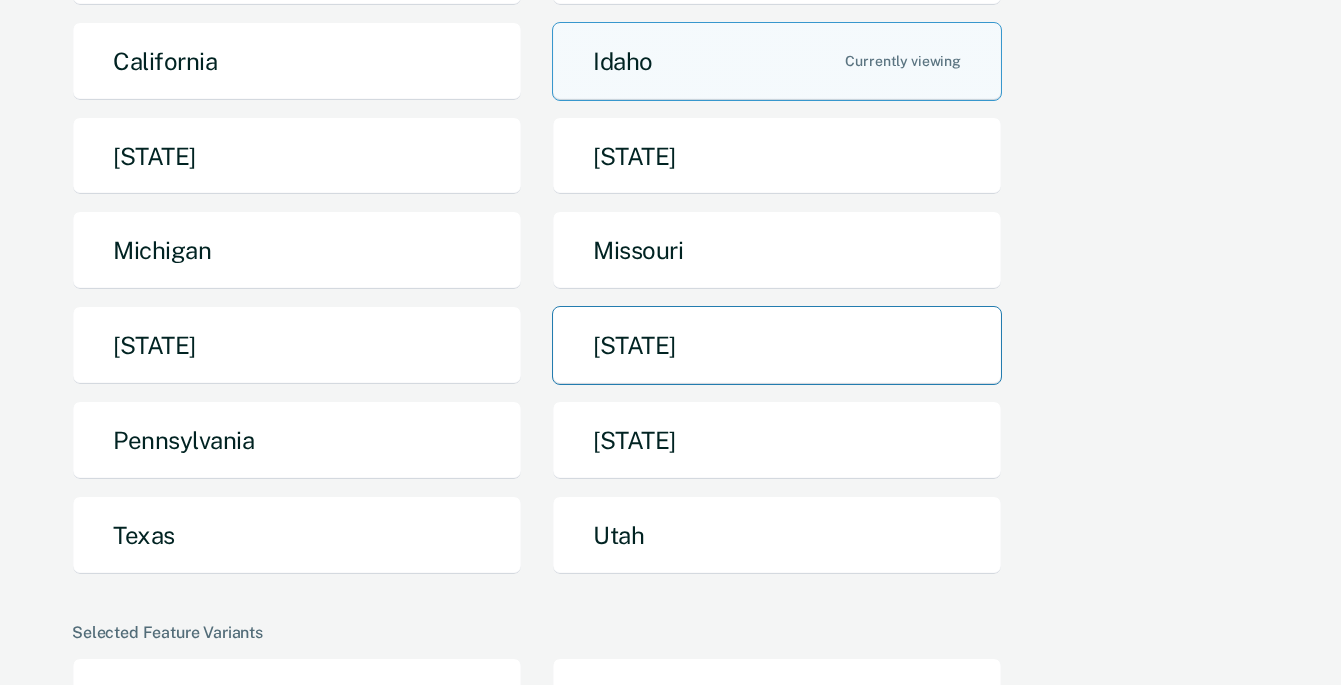 click on "[STATE]" at bounding box center (777, 345) 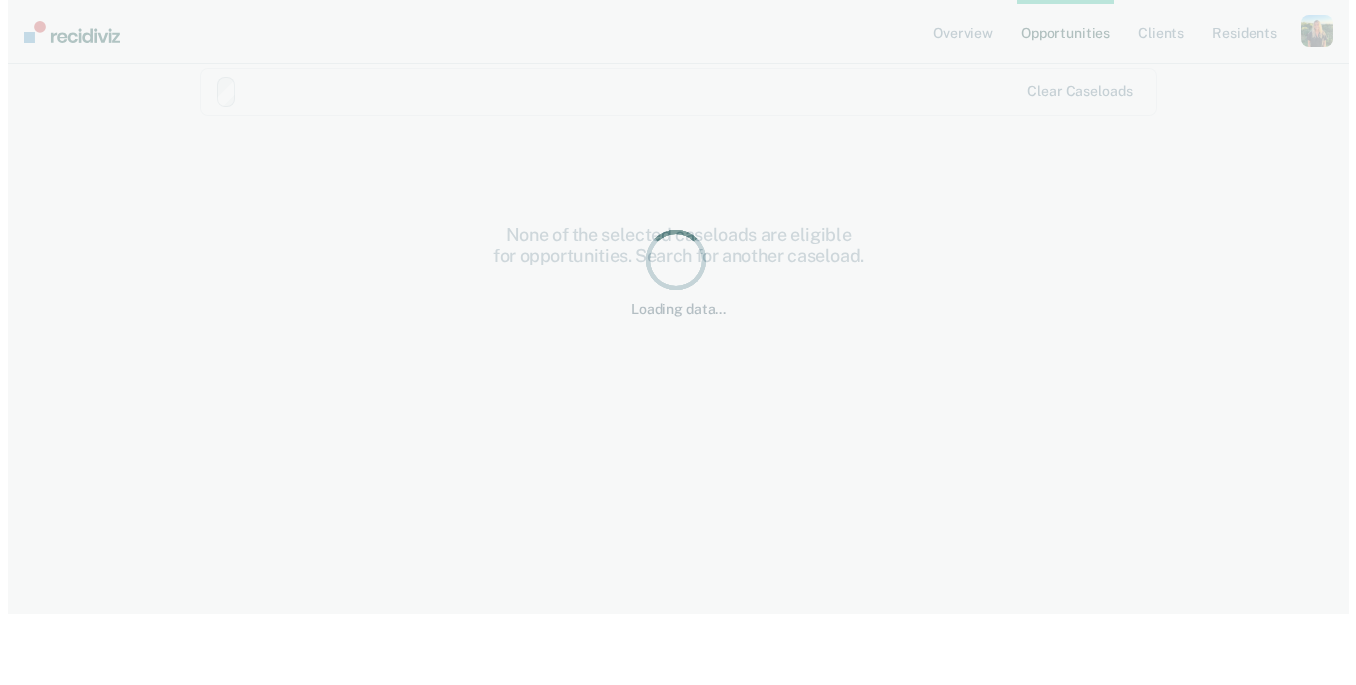 scroll, scrollTop: 0, scrollLeft: 0, axis: both 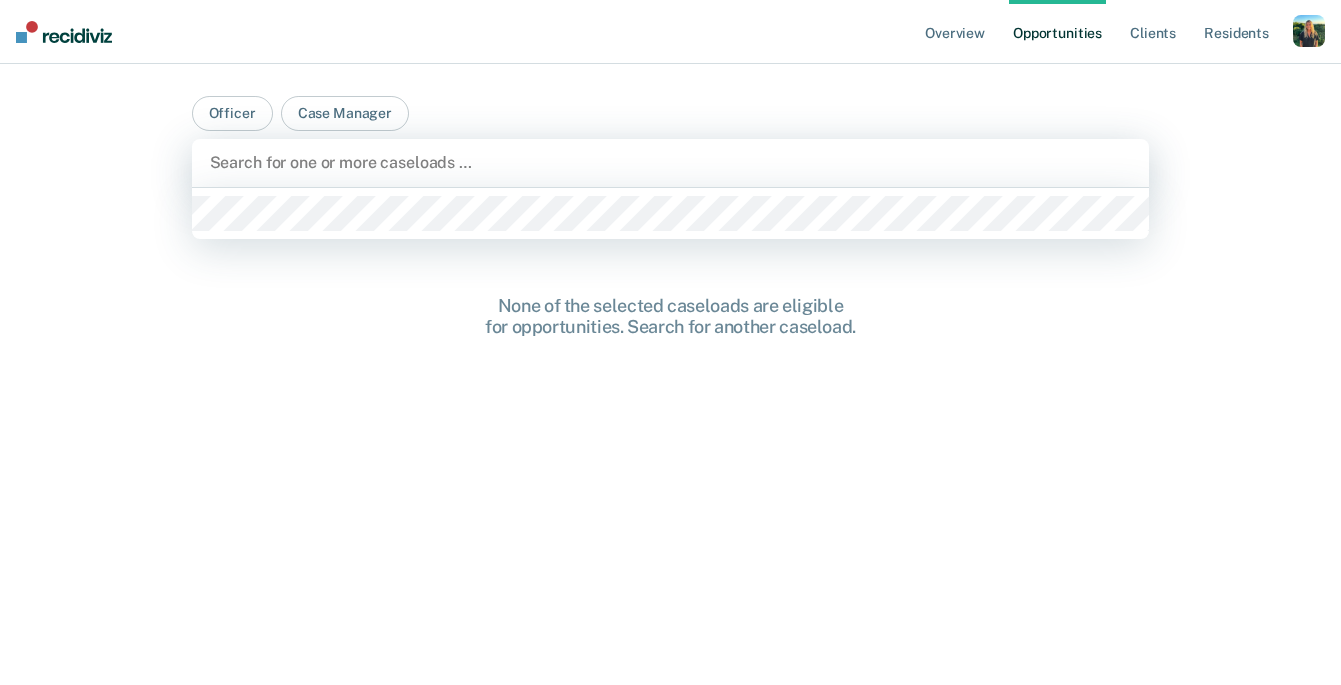 click at bounding box center [671, 162] 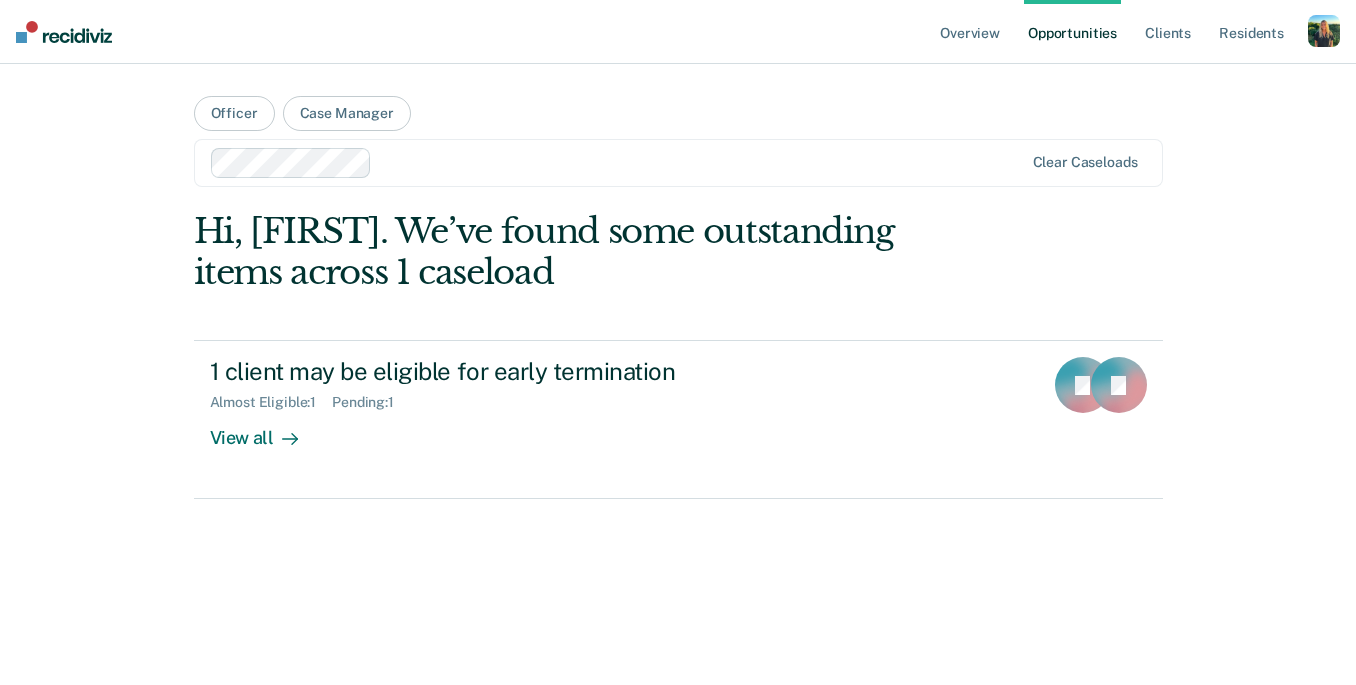 click on "Loading data..." at bounding box center [678, 441] 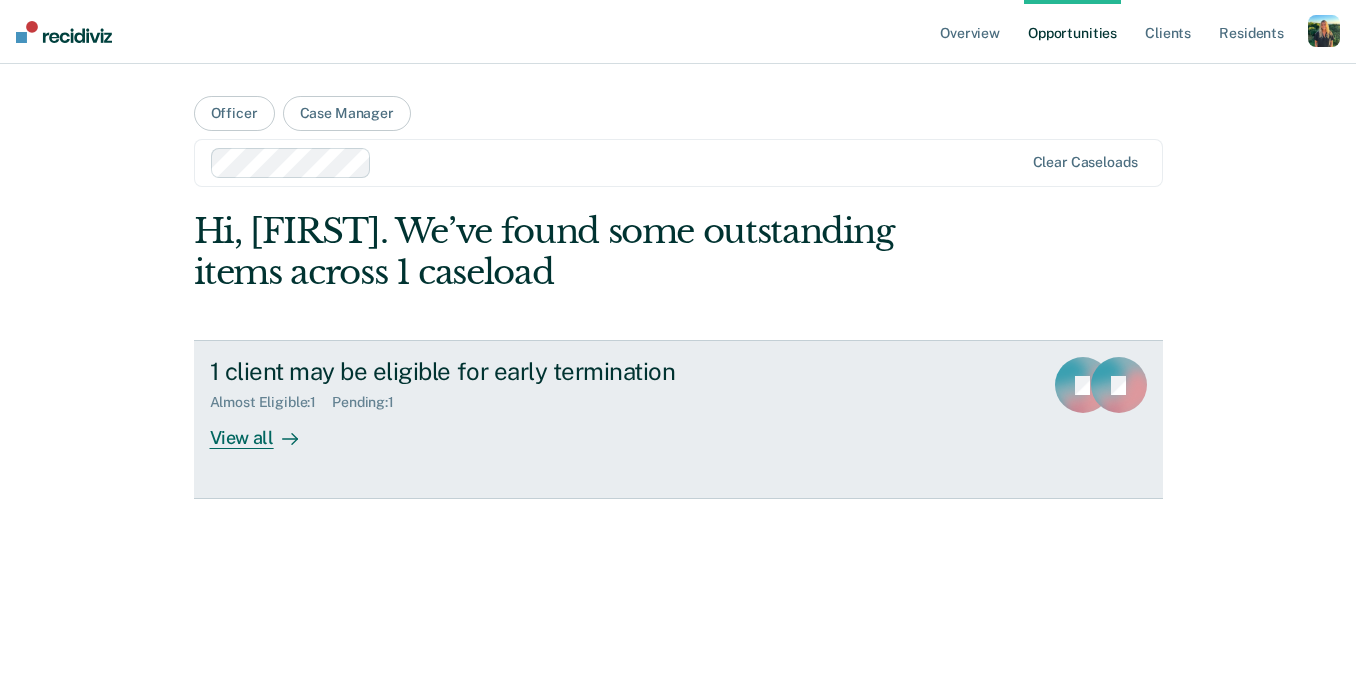 click at bounding box center [286, 438] 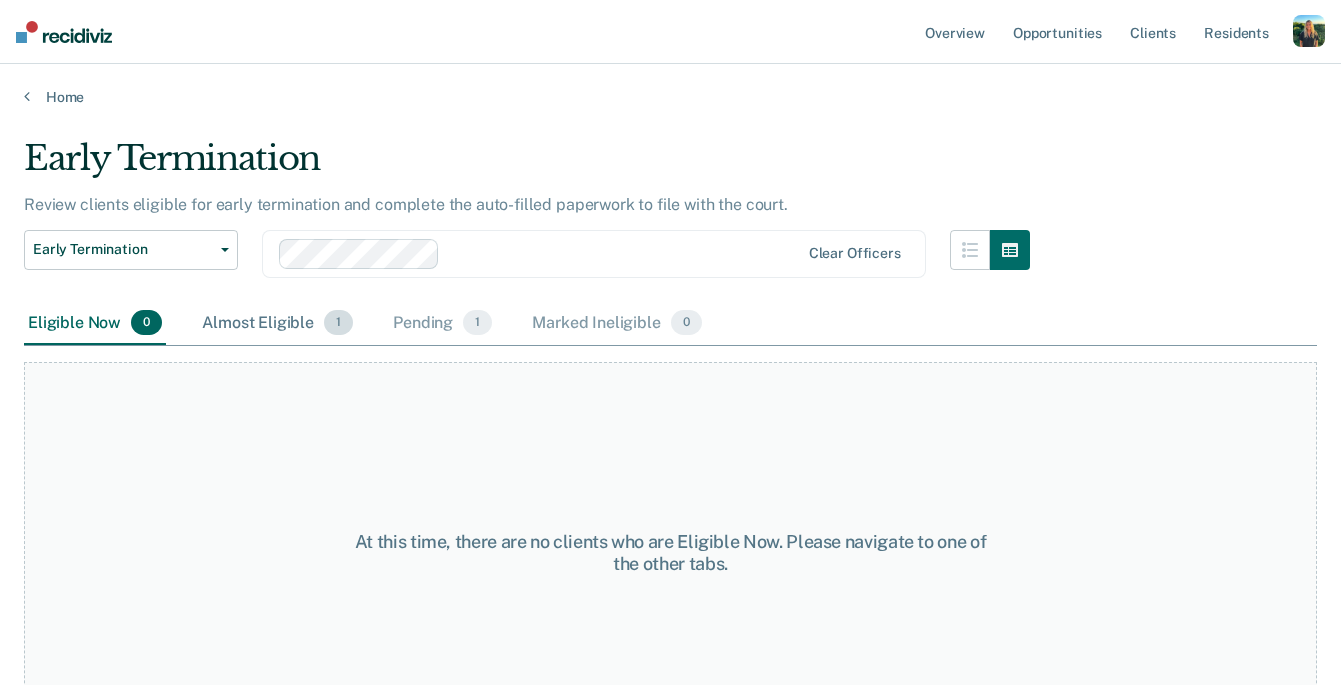 click on "Almost Eligible 1" at bounding box center [277, 324] 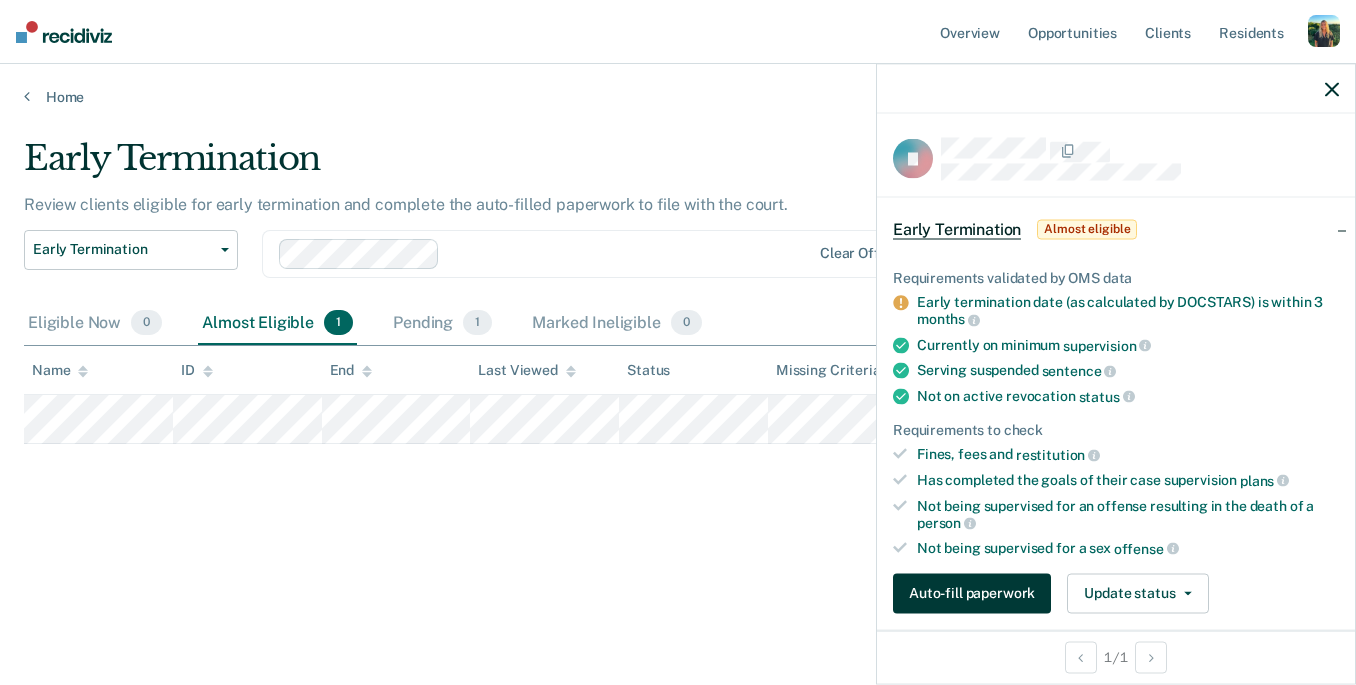 click on "Auto-fill paperwork" at bounding box center (972, 593) 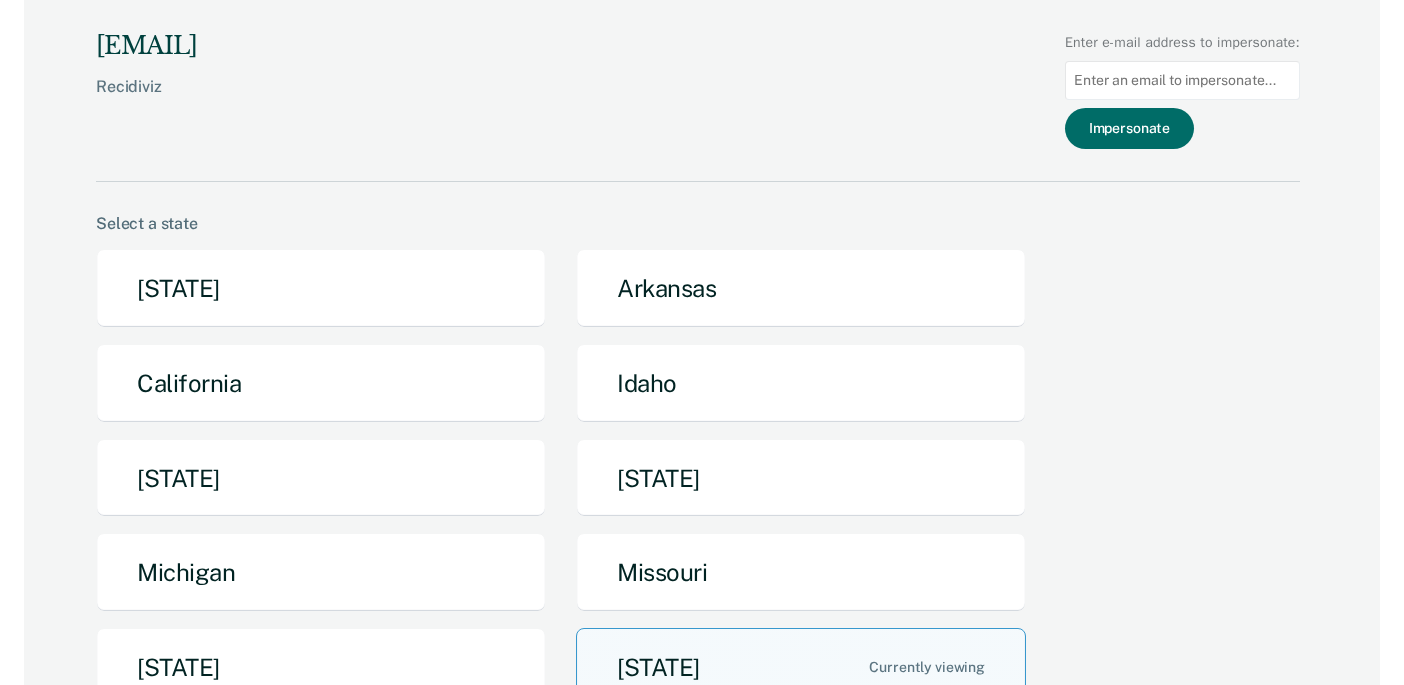 scroll, scrollTop: 322, scrollLeft: 0, axis: vertical 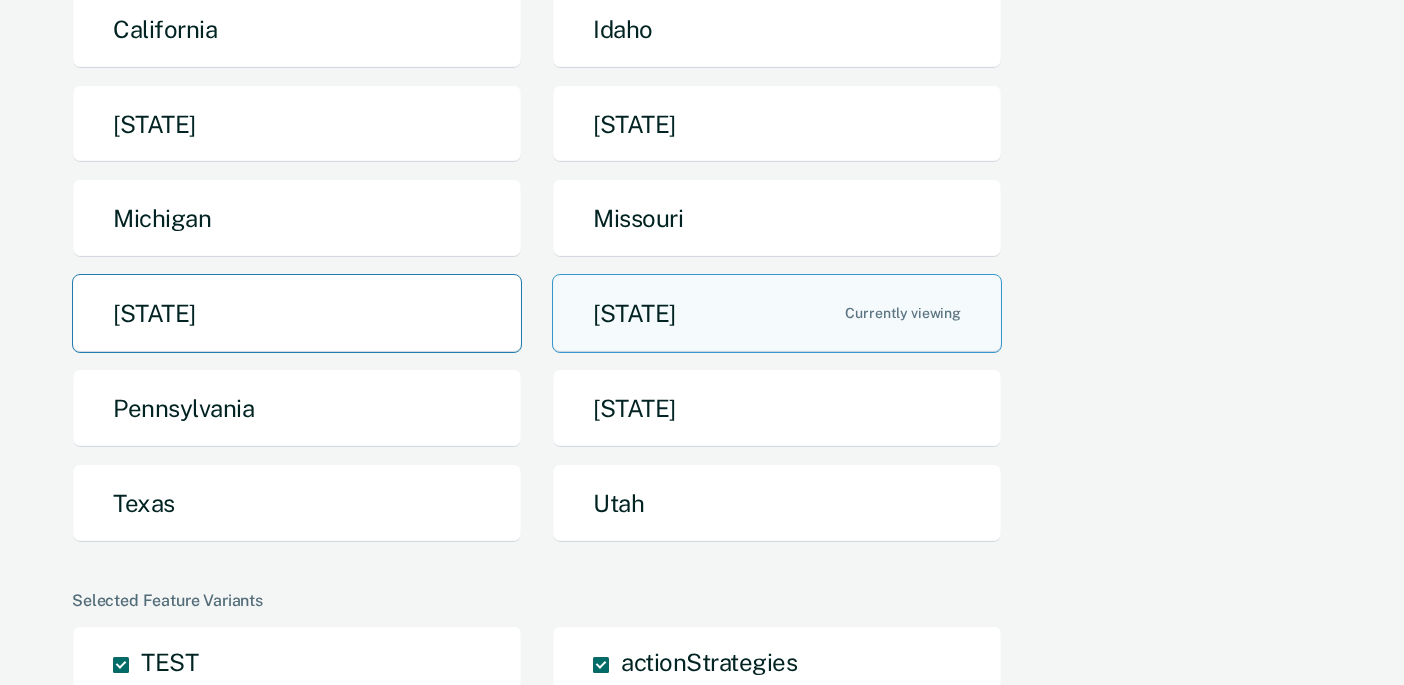 click on "[STATE]" at bounding box center [297, 313] 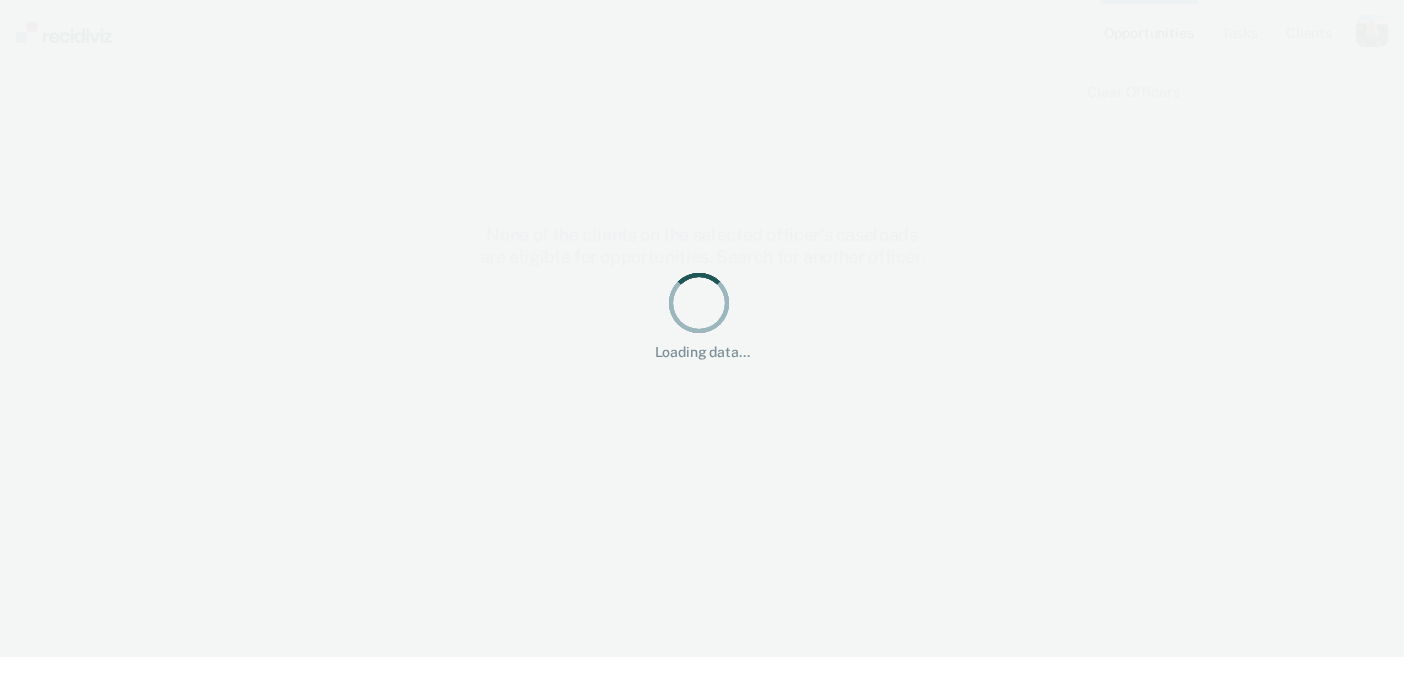 scroll, scrollTop: 0, scrollLeft: 0, axis: both 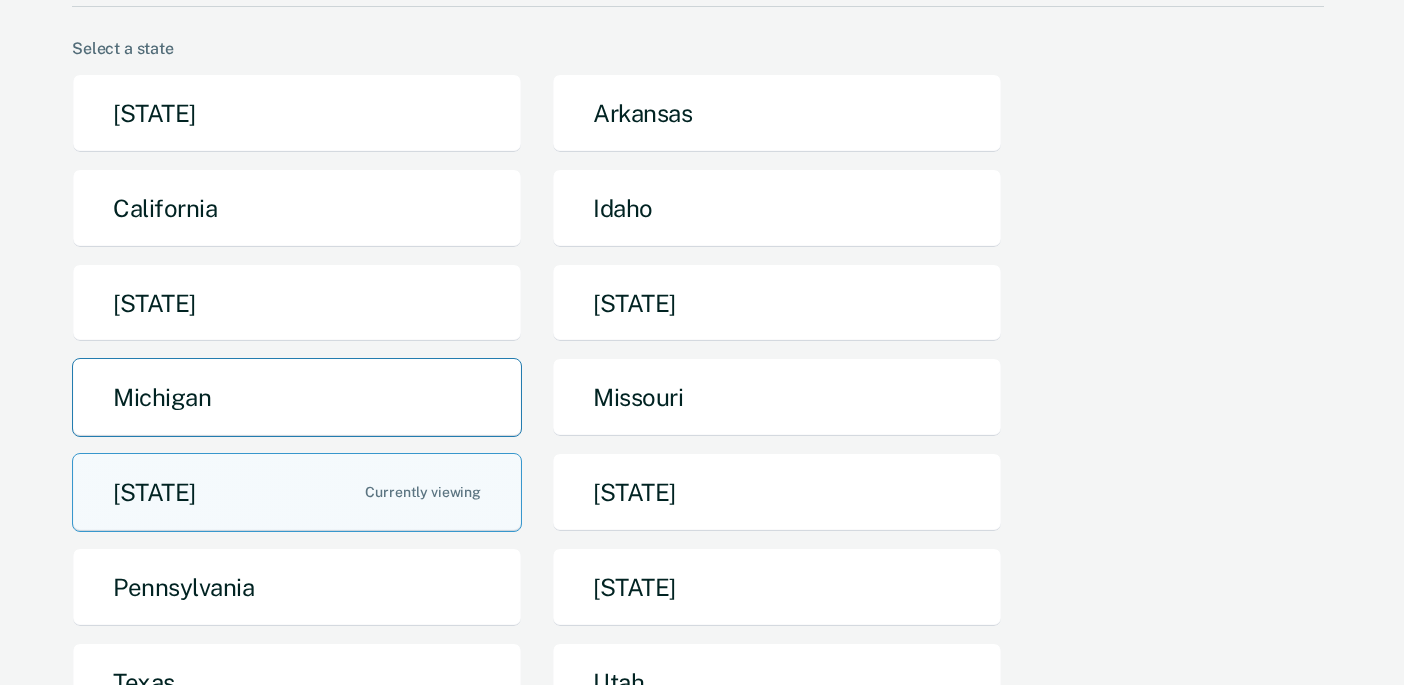 click on "Michigan" at bounding box center [297, 397] 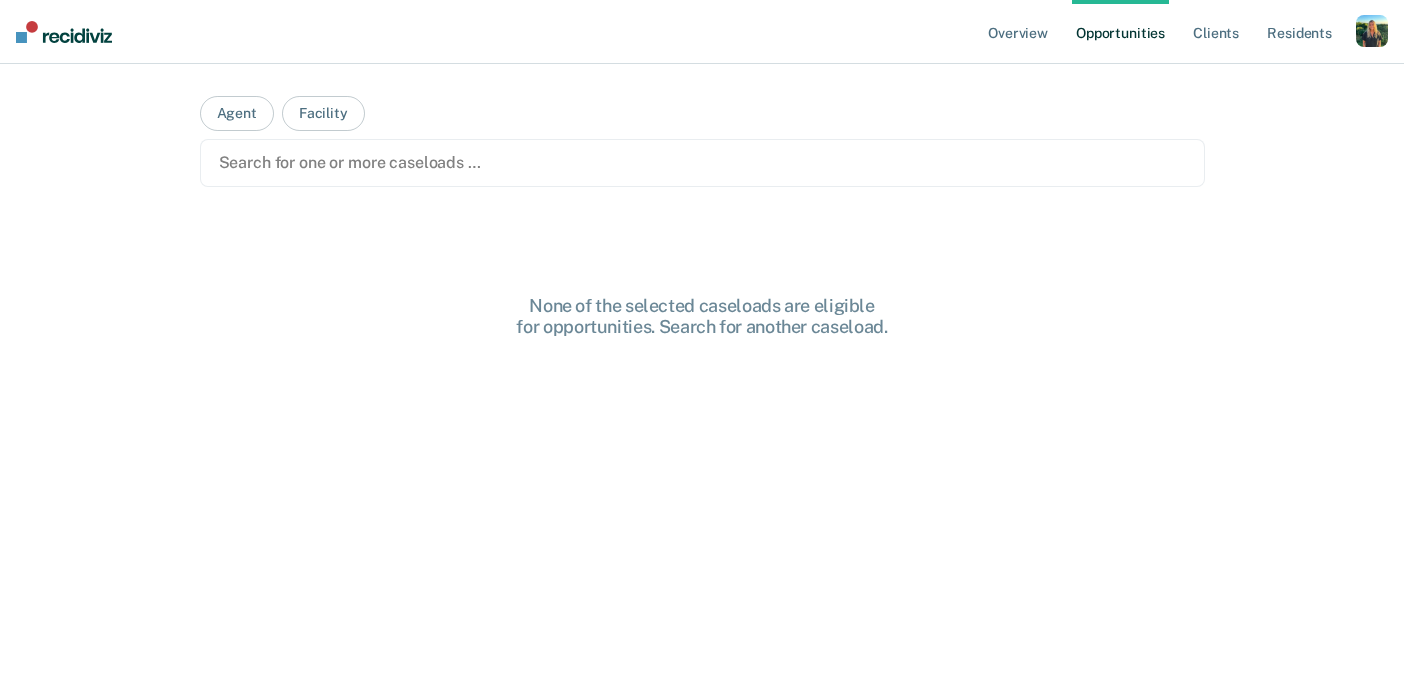 click at bounding box center [702, 162] 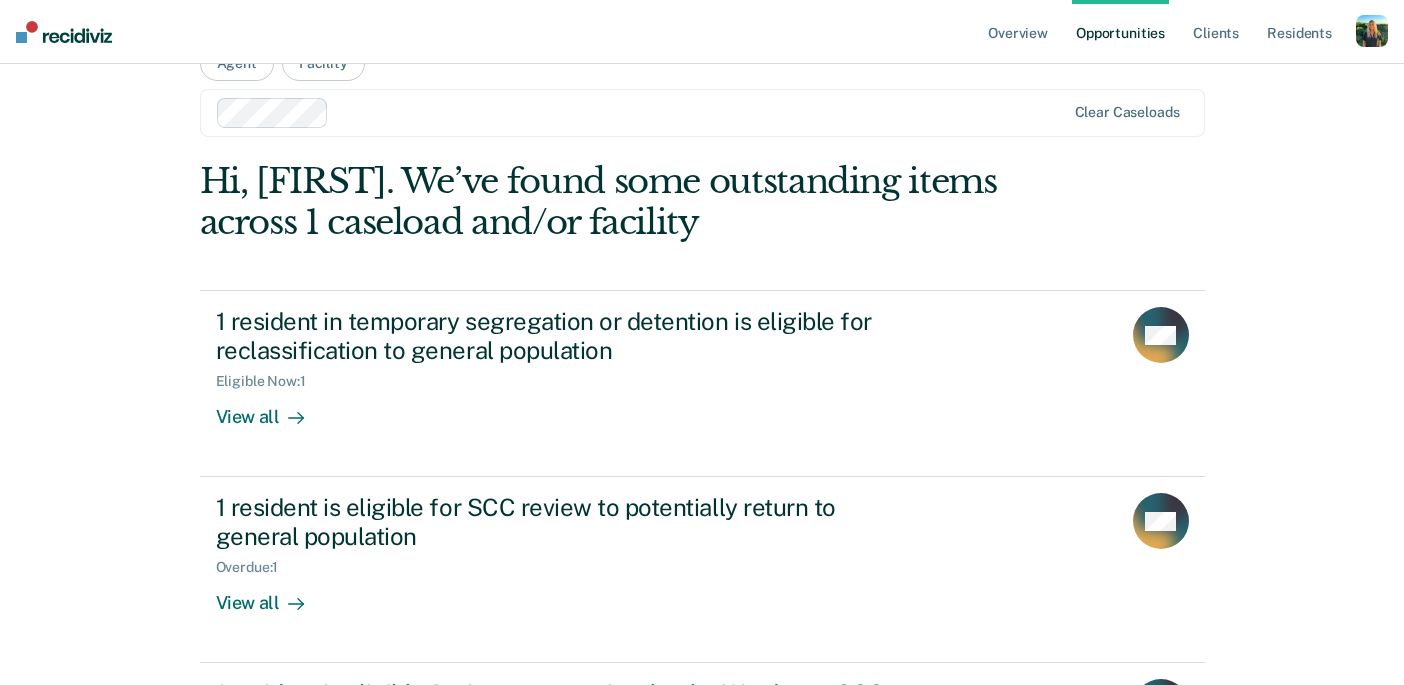 scroll, scrollTop: 46, scrollLeft: 0, axis: vertical 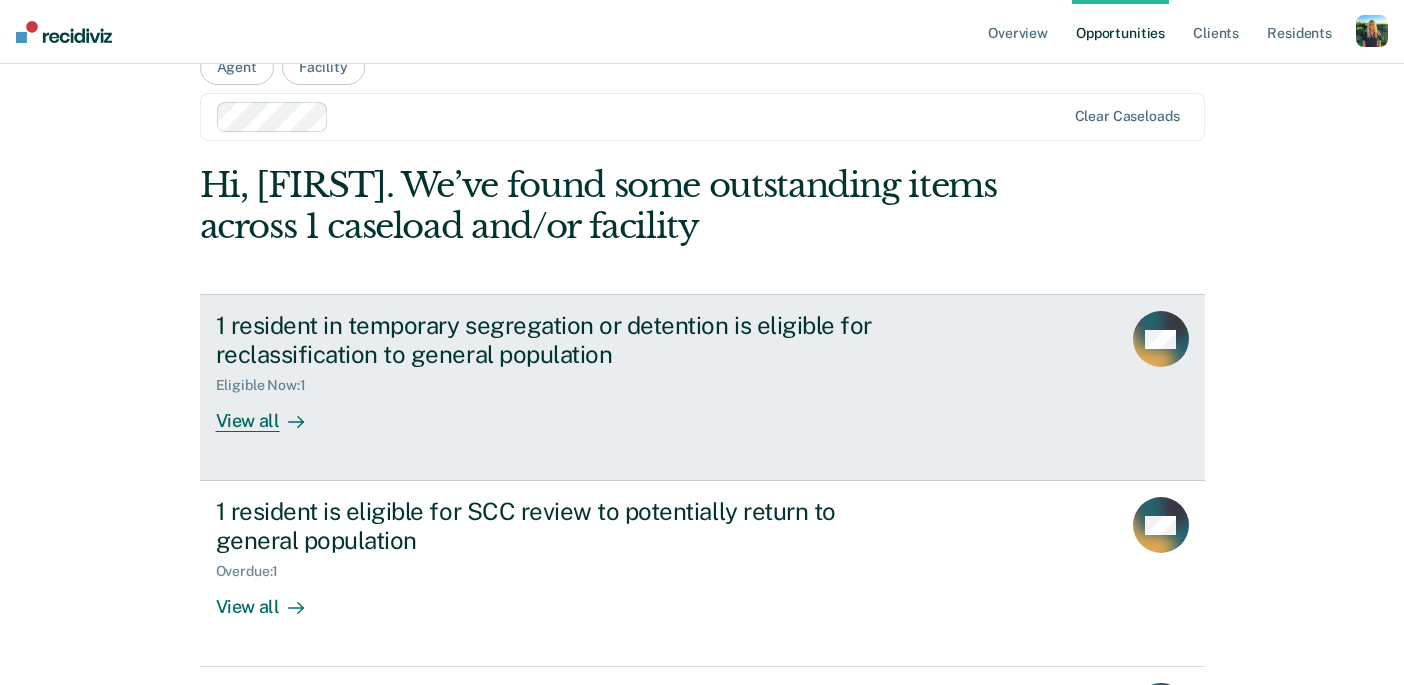 click on "1 resident in temporary segregation or detention is eligible for reclassification to general population" at bounding box center [567, 340] 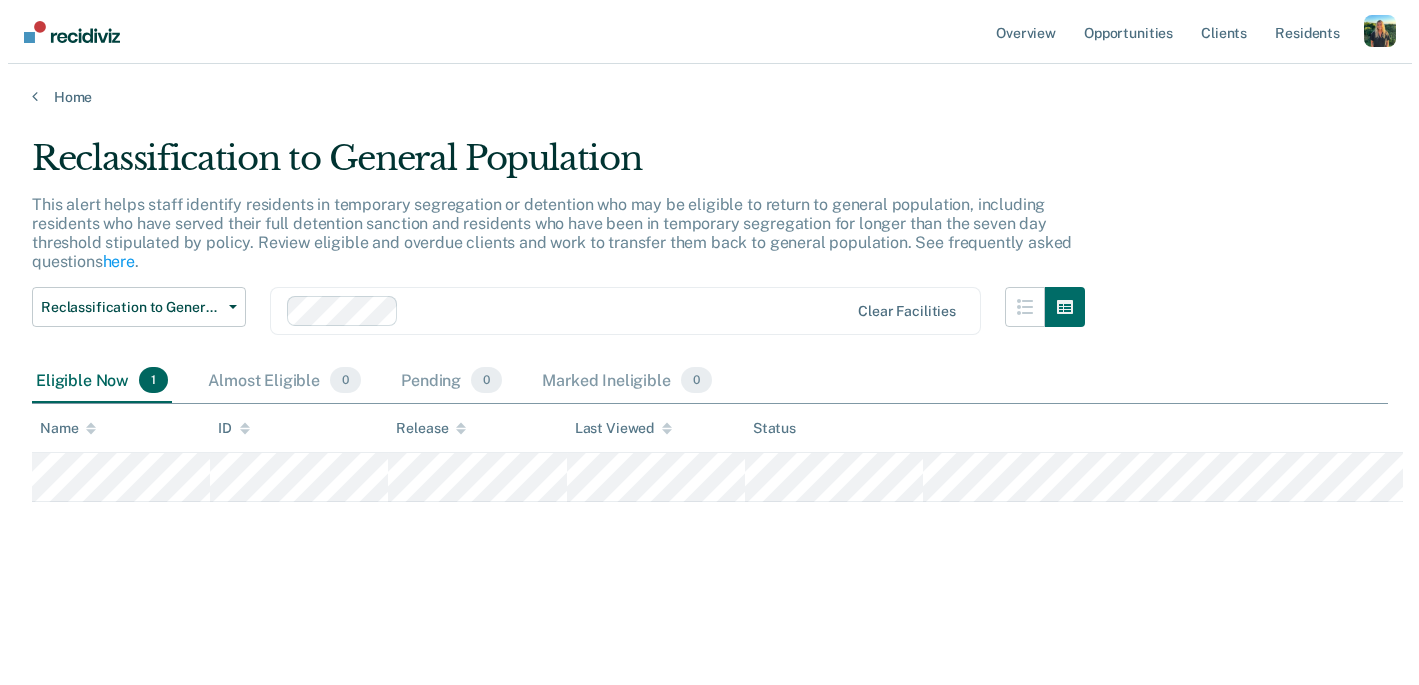 scroll, scrollTop: 0, scrollLeft: 0, axis: both 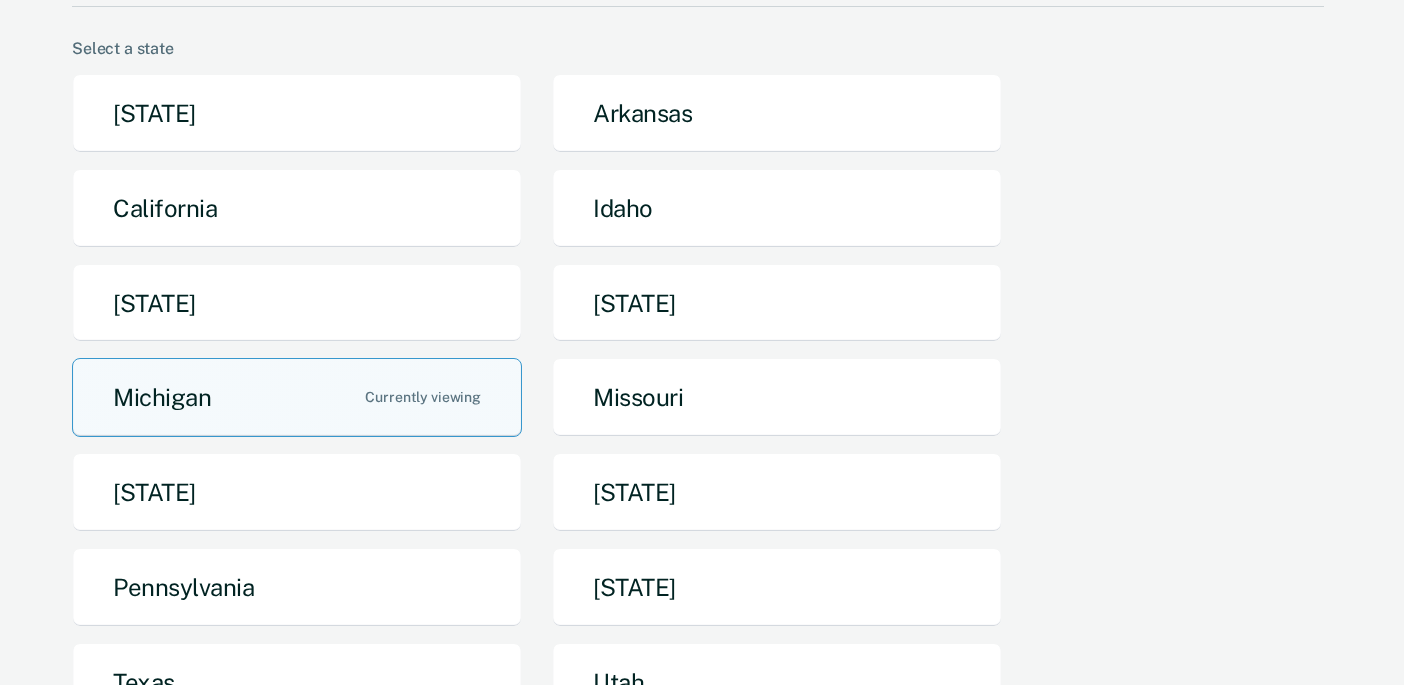 click on "Idaho" at bounding box center (777, 208) 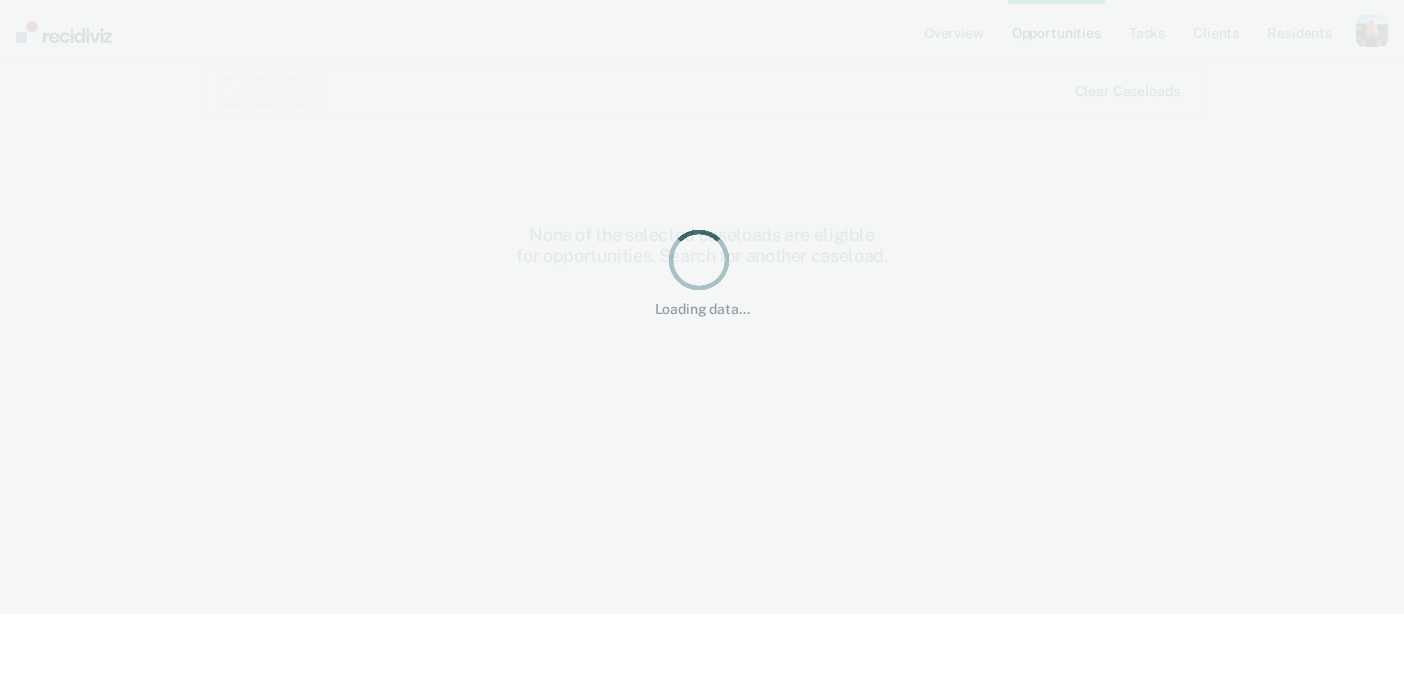 scroll, scrollTop: 0, scrollLeft: 0, axis: both 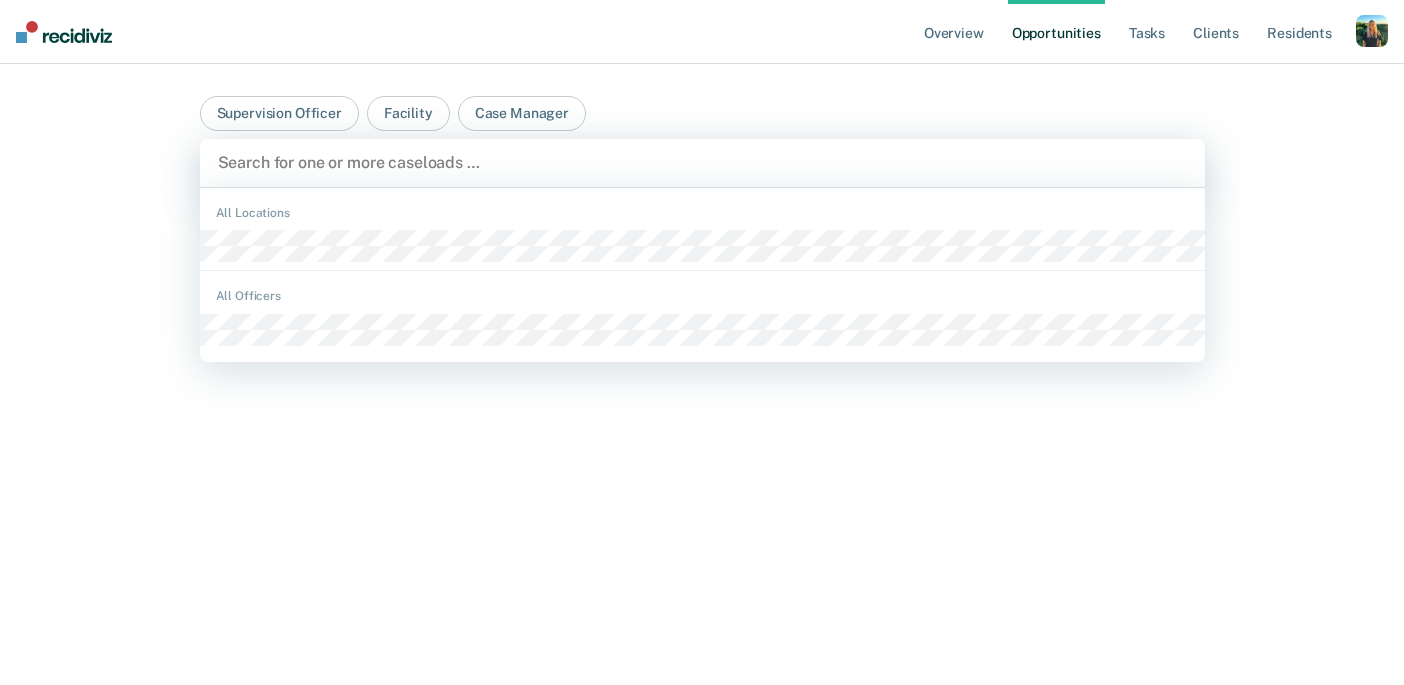 click at bounding box center [702, 162] 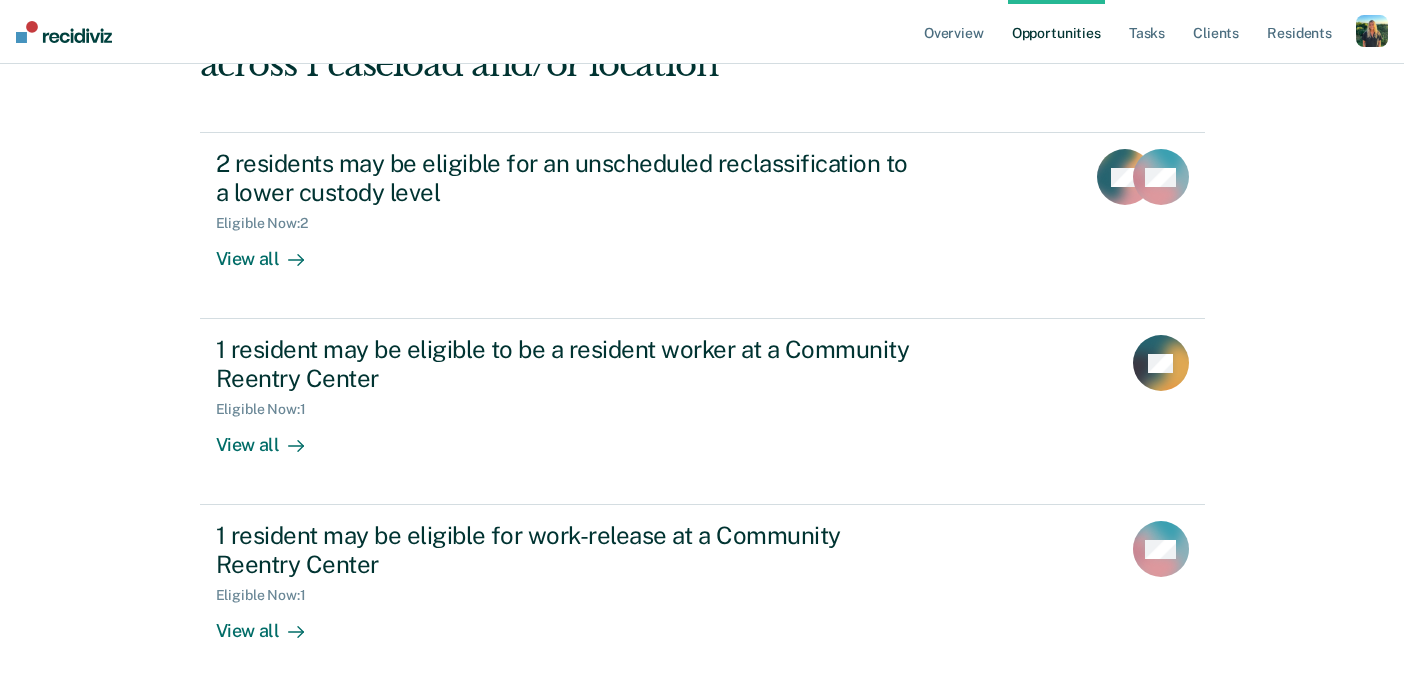 scroll, scrollTop: 214, scrollLeft: 0, axis: vertical 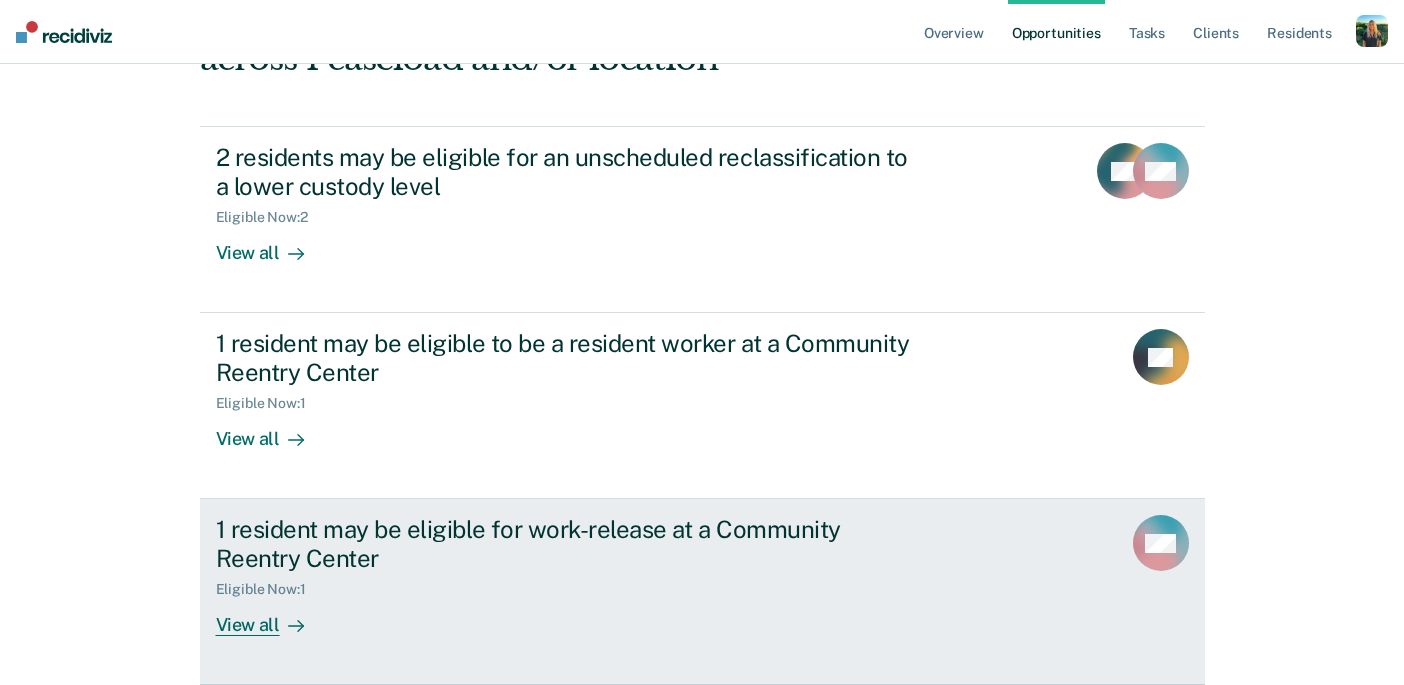 click on "Eligible Now :  1" at bounding box center (567, 585) 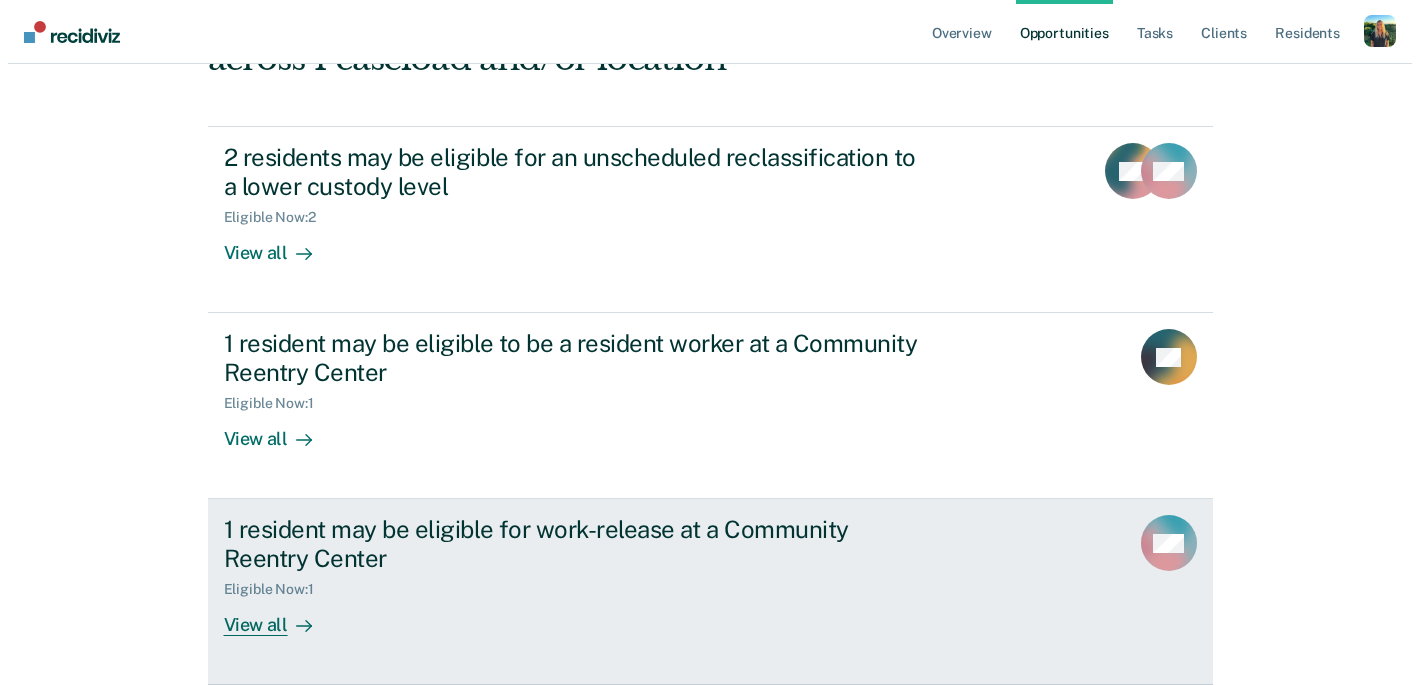 scroll, scrollTop: 0, scrollLeft: 0, axis: both 